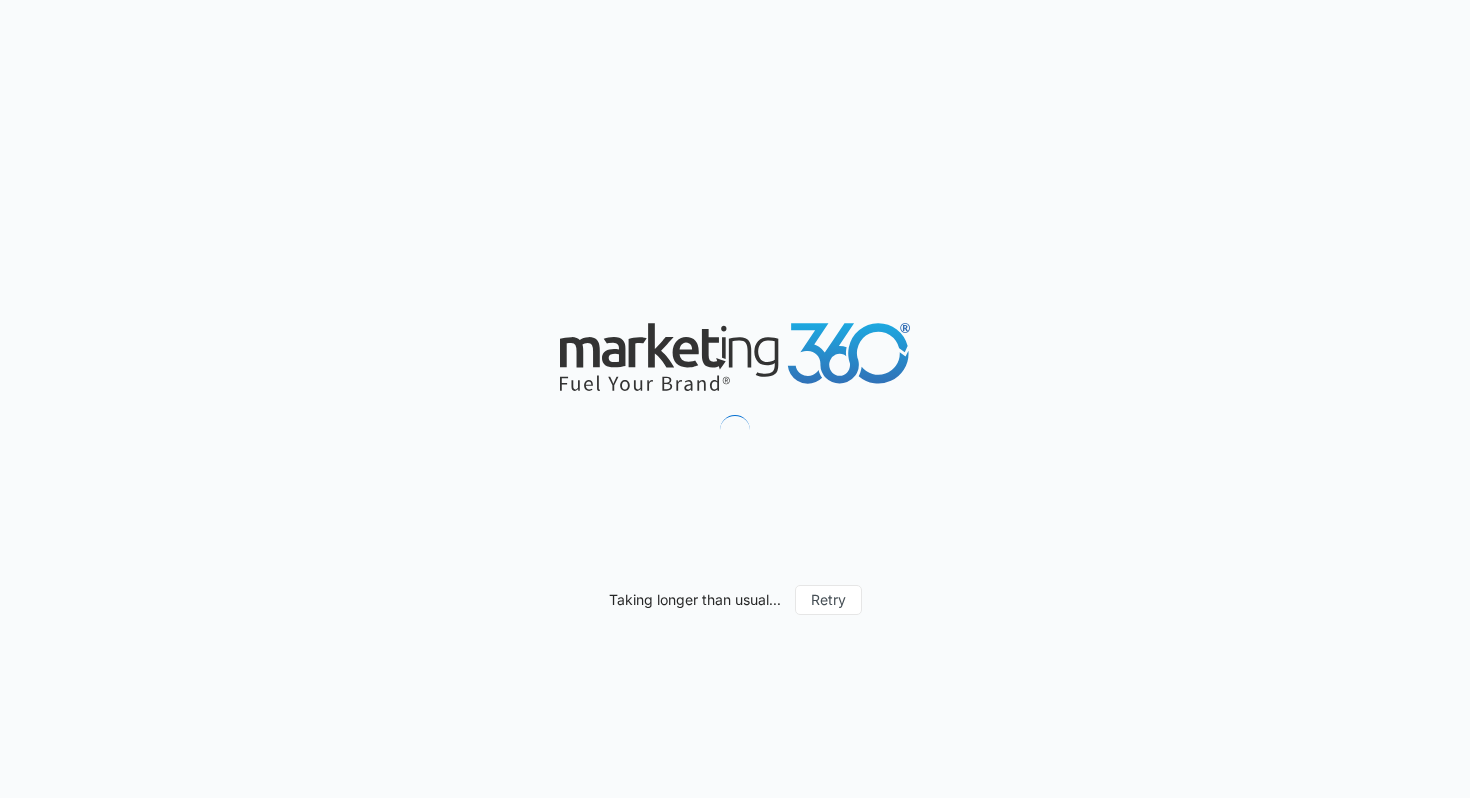 scroll, scrollTop: 0, scrollLeft: 0, axis: both 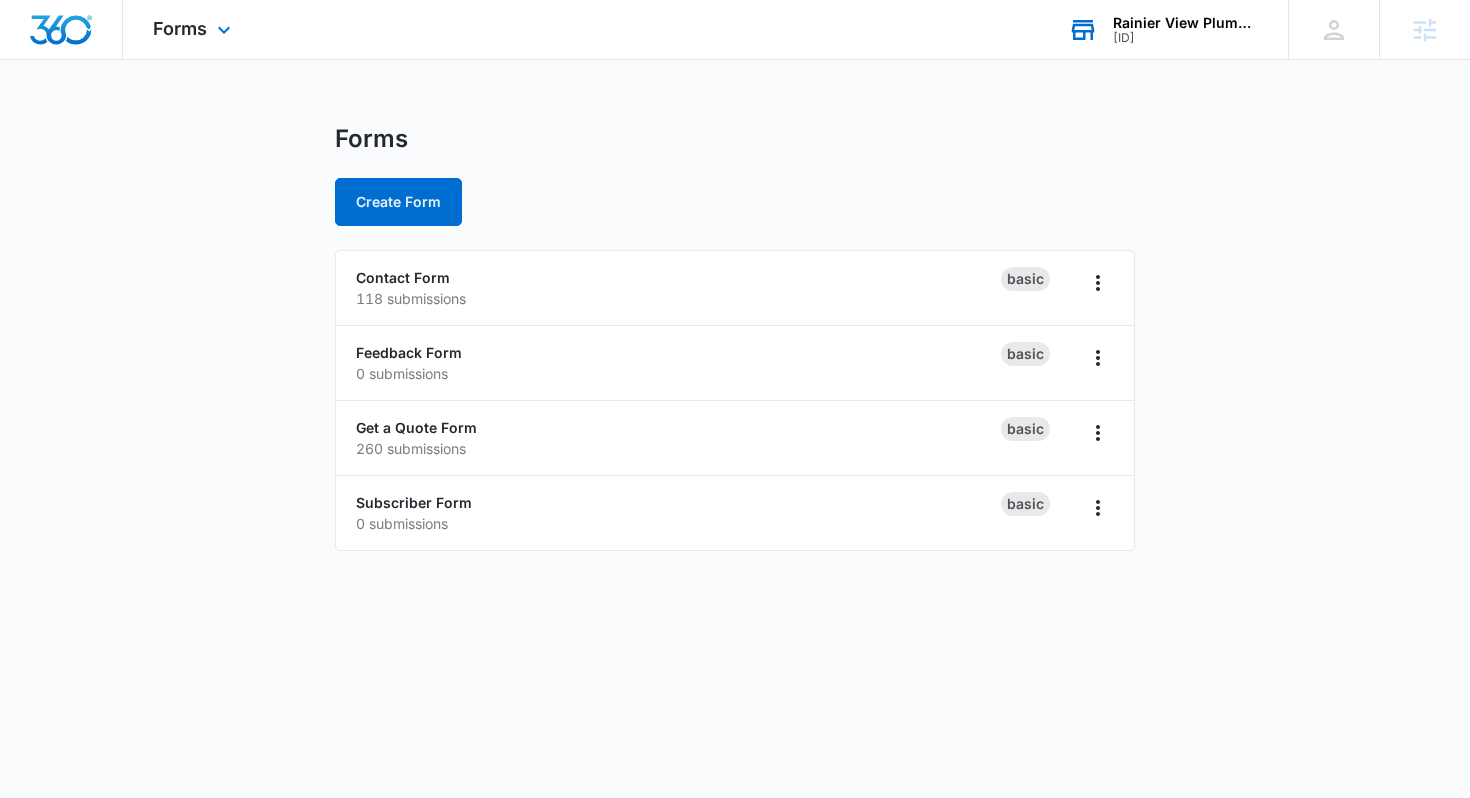 click on "Rainier View Plumbing, LLC M50247 Your Accounts View All" at bounding box center [1163, 29] 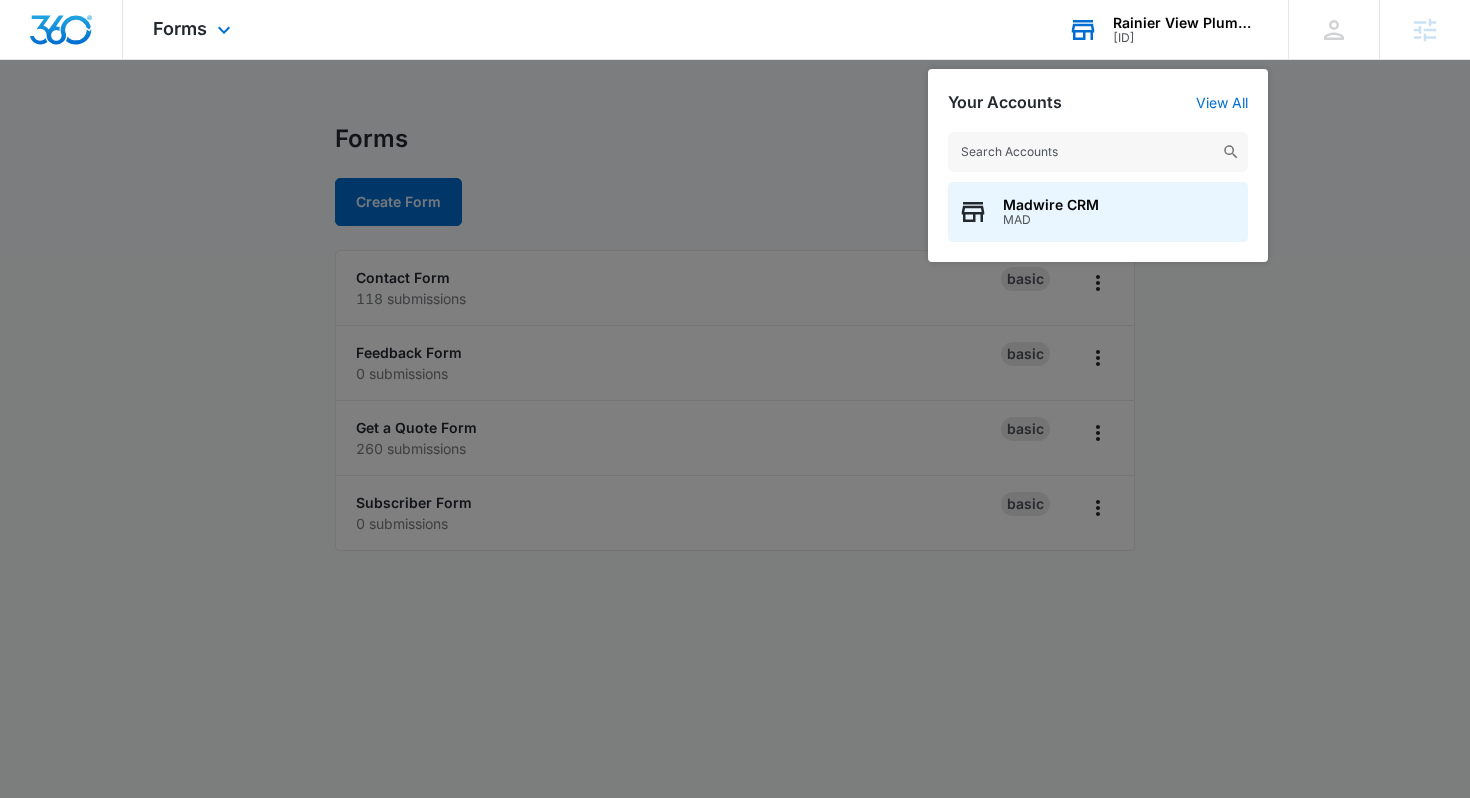 click at bounding box center [1098, 152] 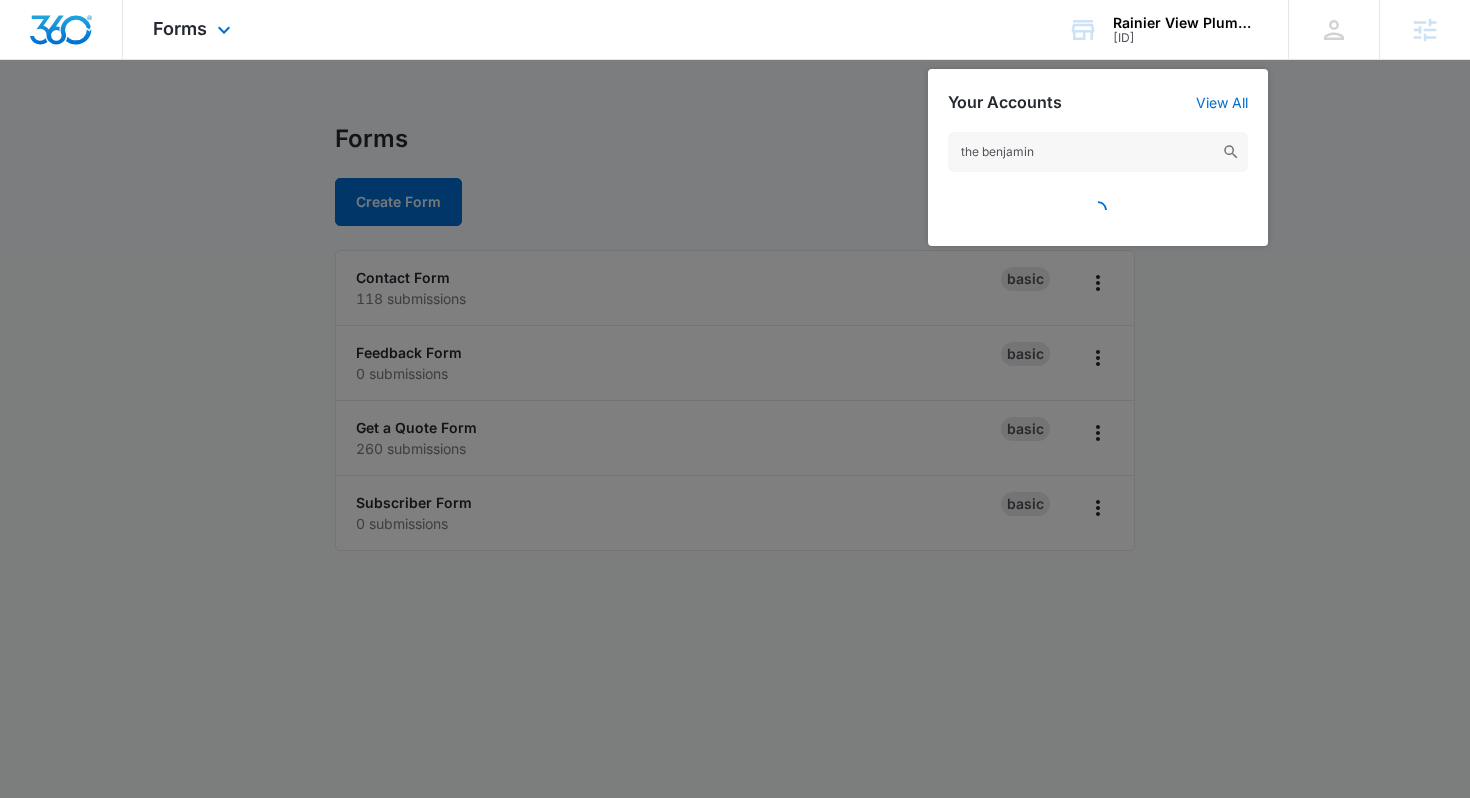 type on "the benjamin" 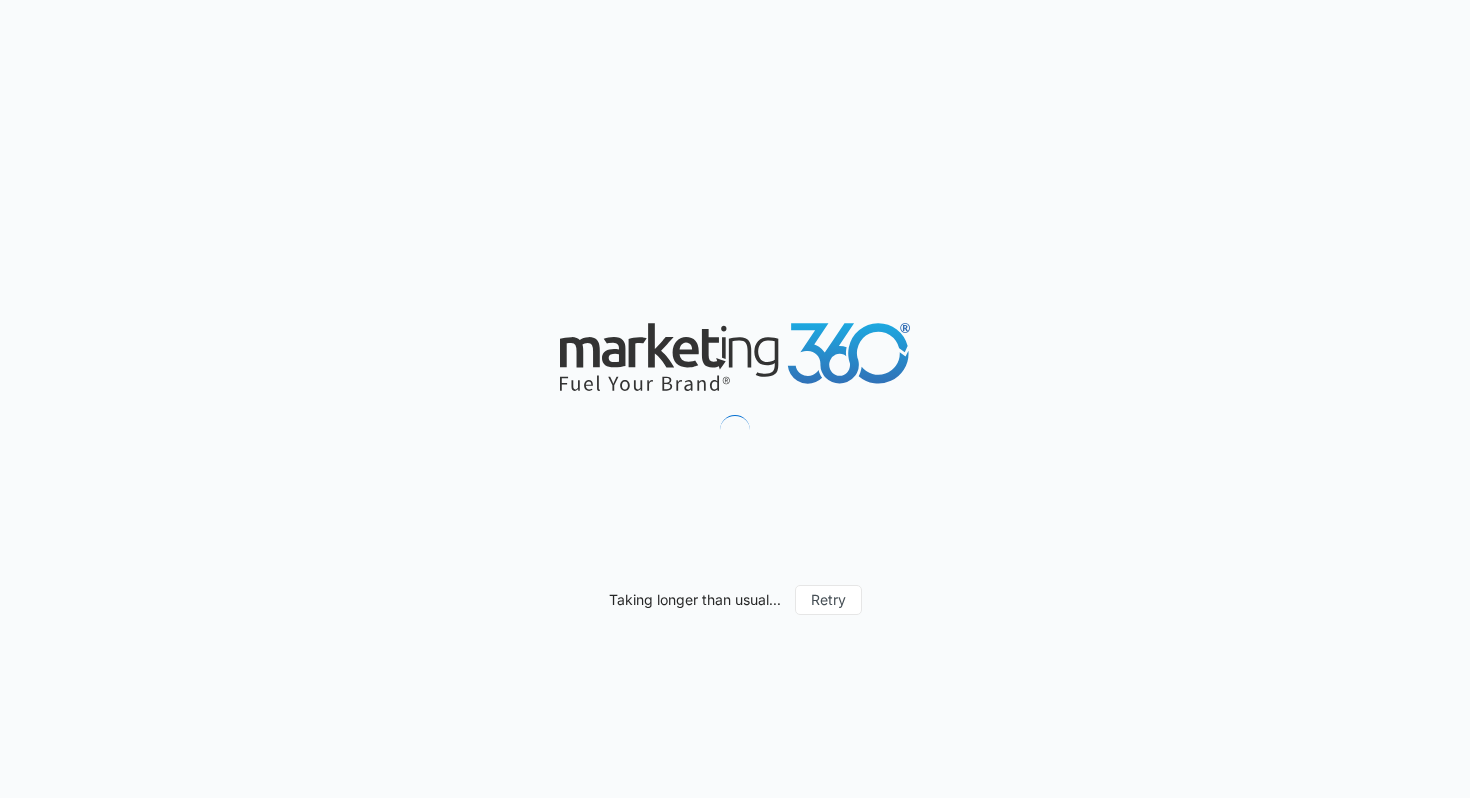 scroll, scrollTop: 0, scrollLeft: 0, axis: both 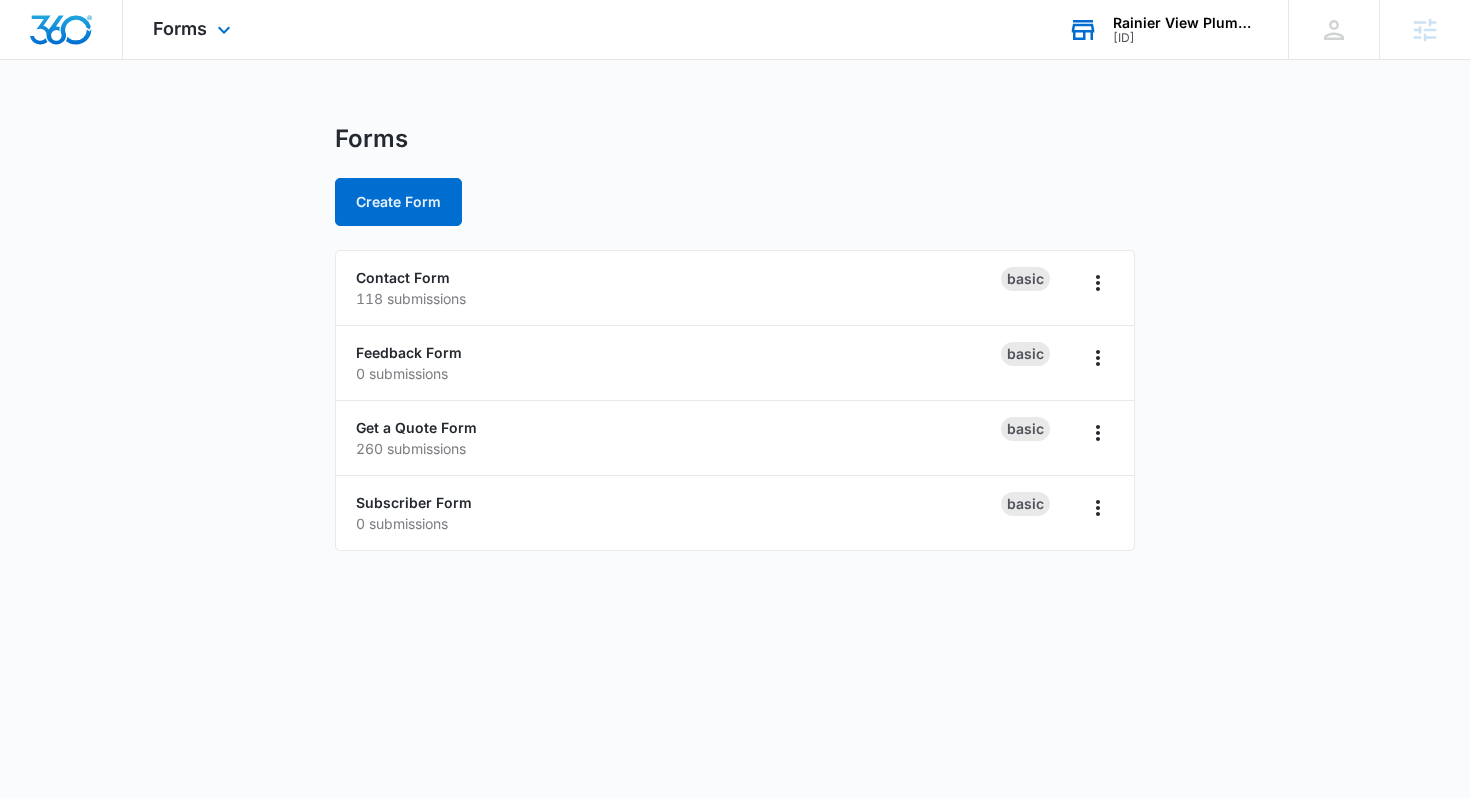 click on "Rainier View Plumbing, LLC" at bounding box center (1186, 23) 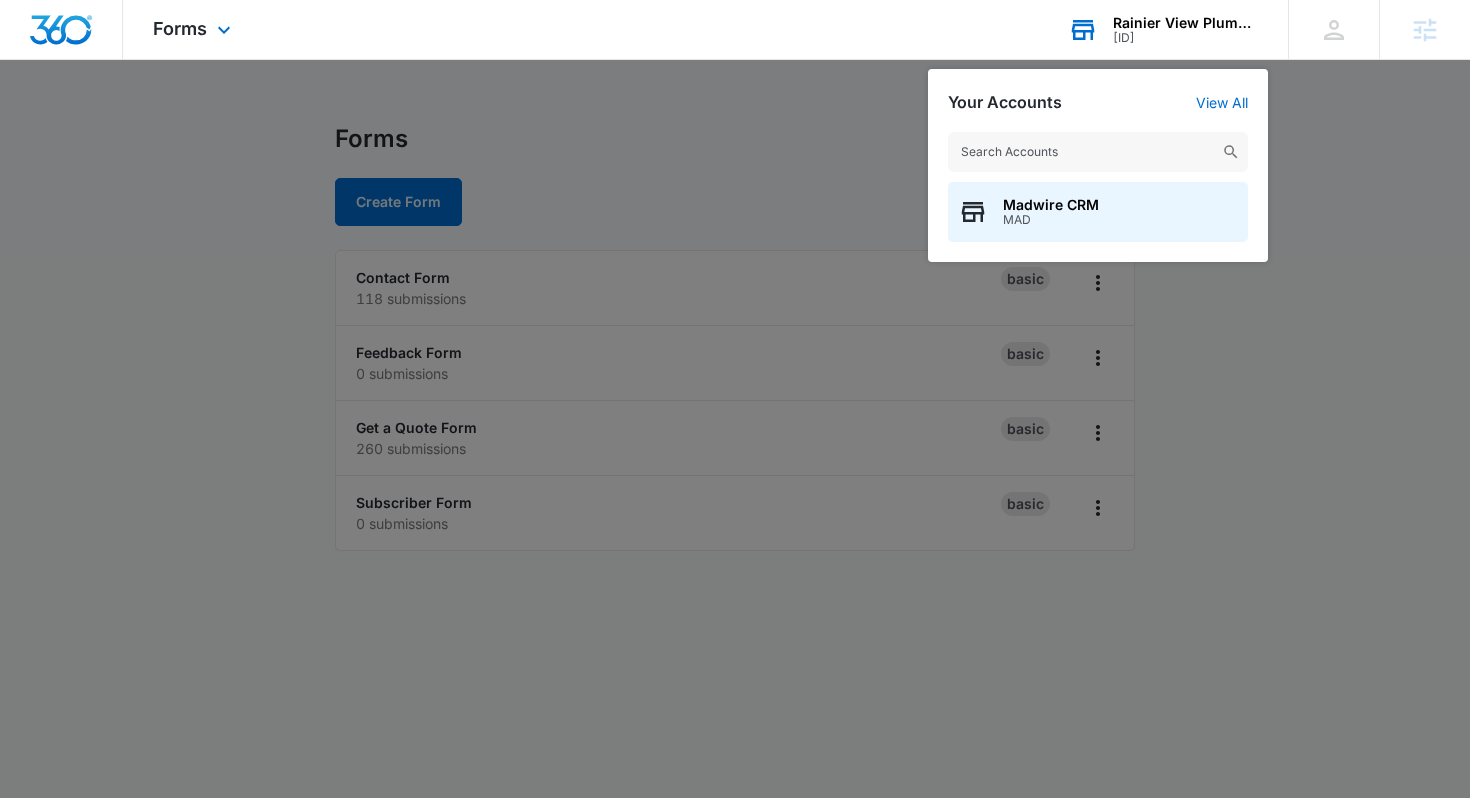click at bounding box center (1098, 152) 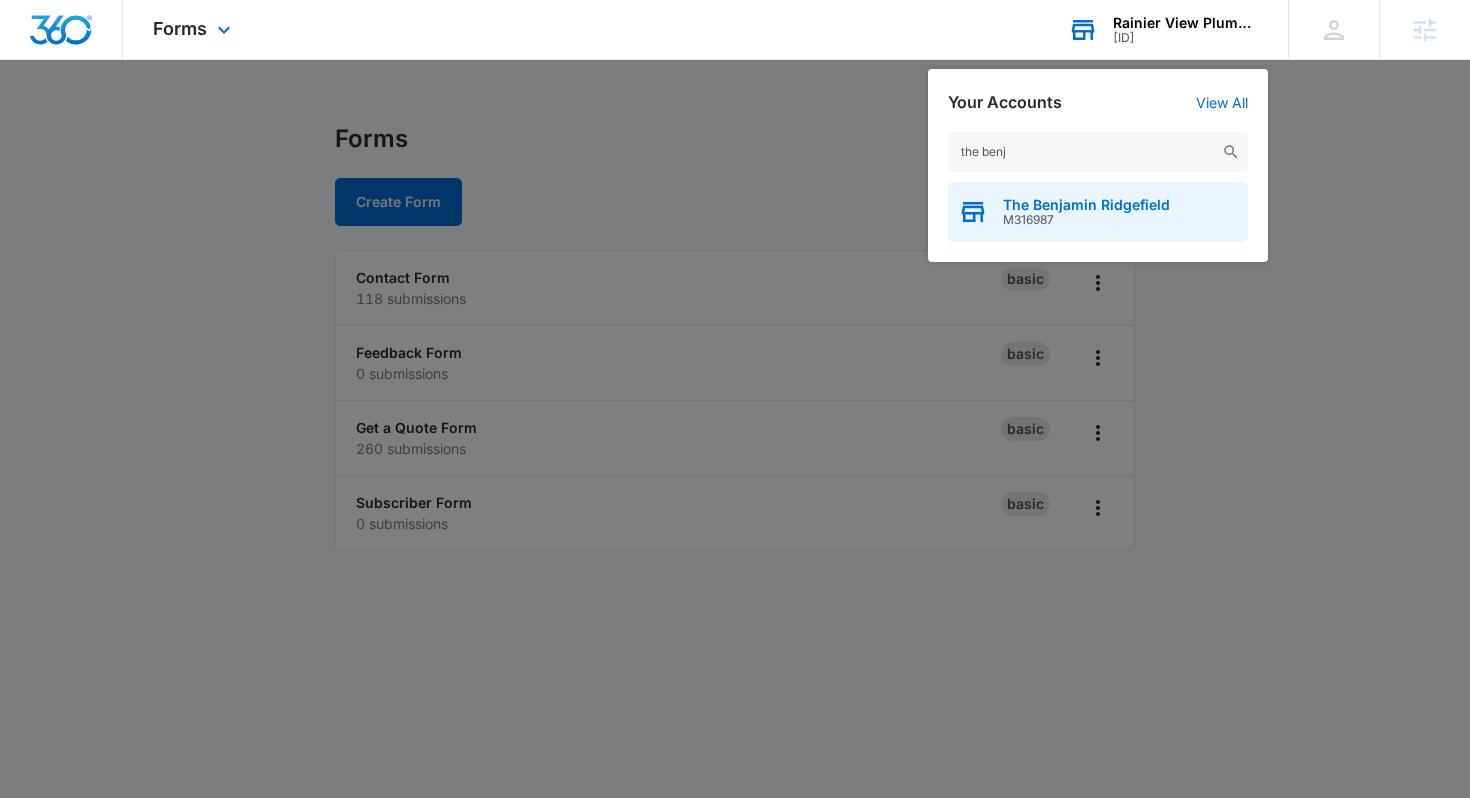 type on "the benj" 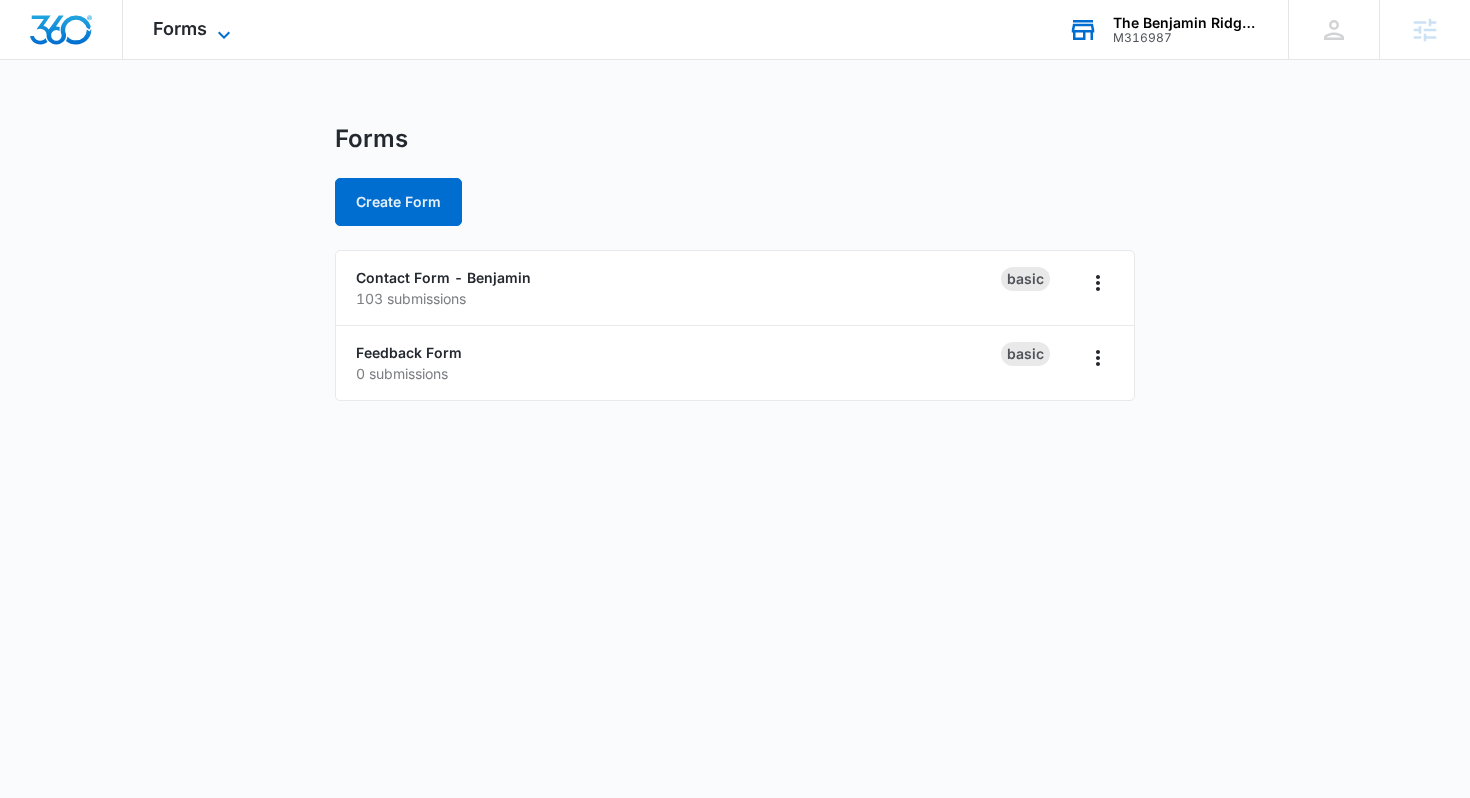 click on "Forms" at bounding box center [180, 28] 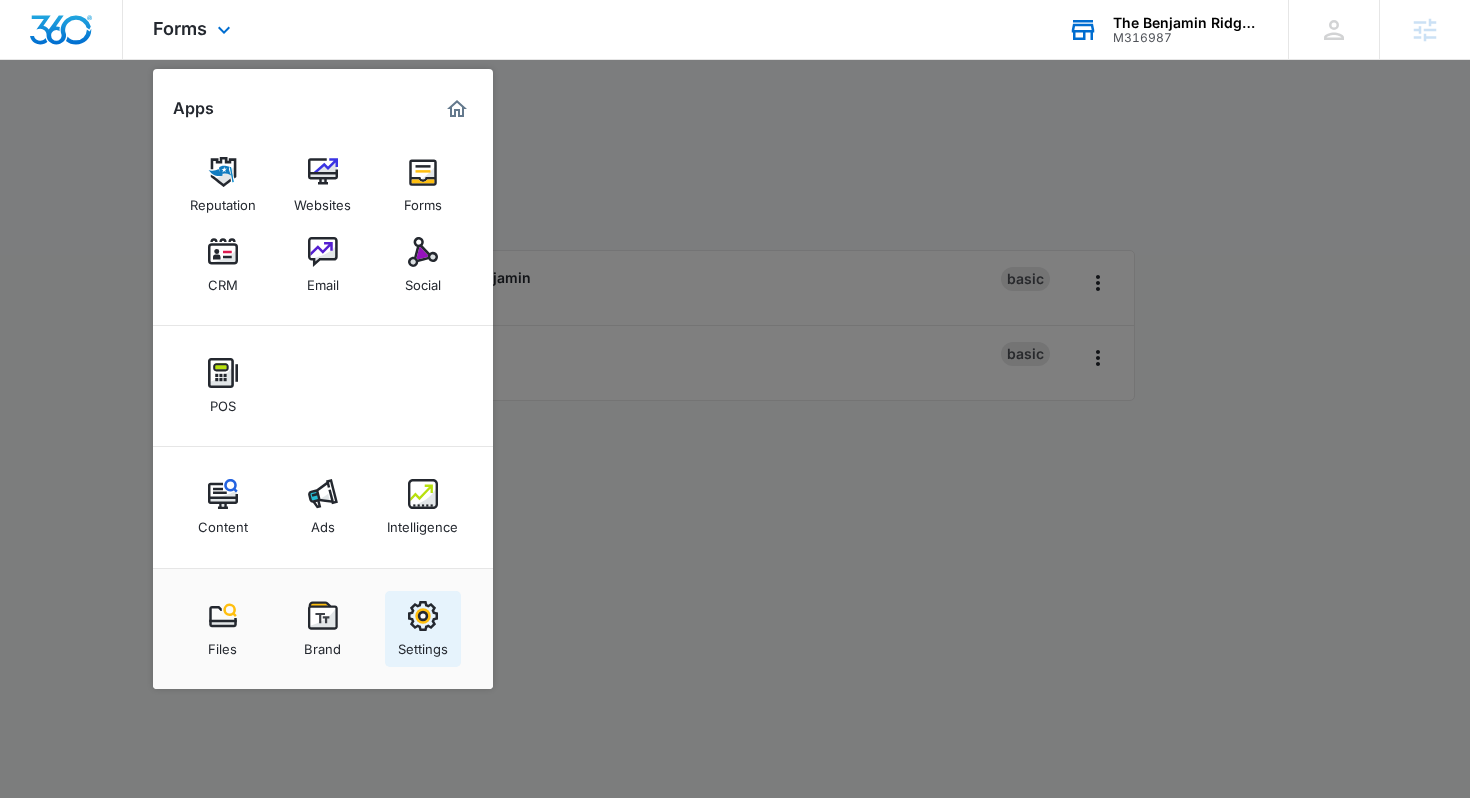 click at bounding box center [423, 616] 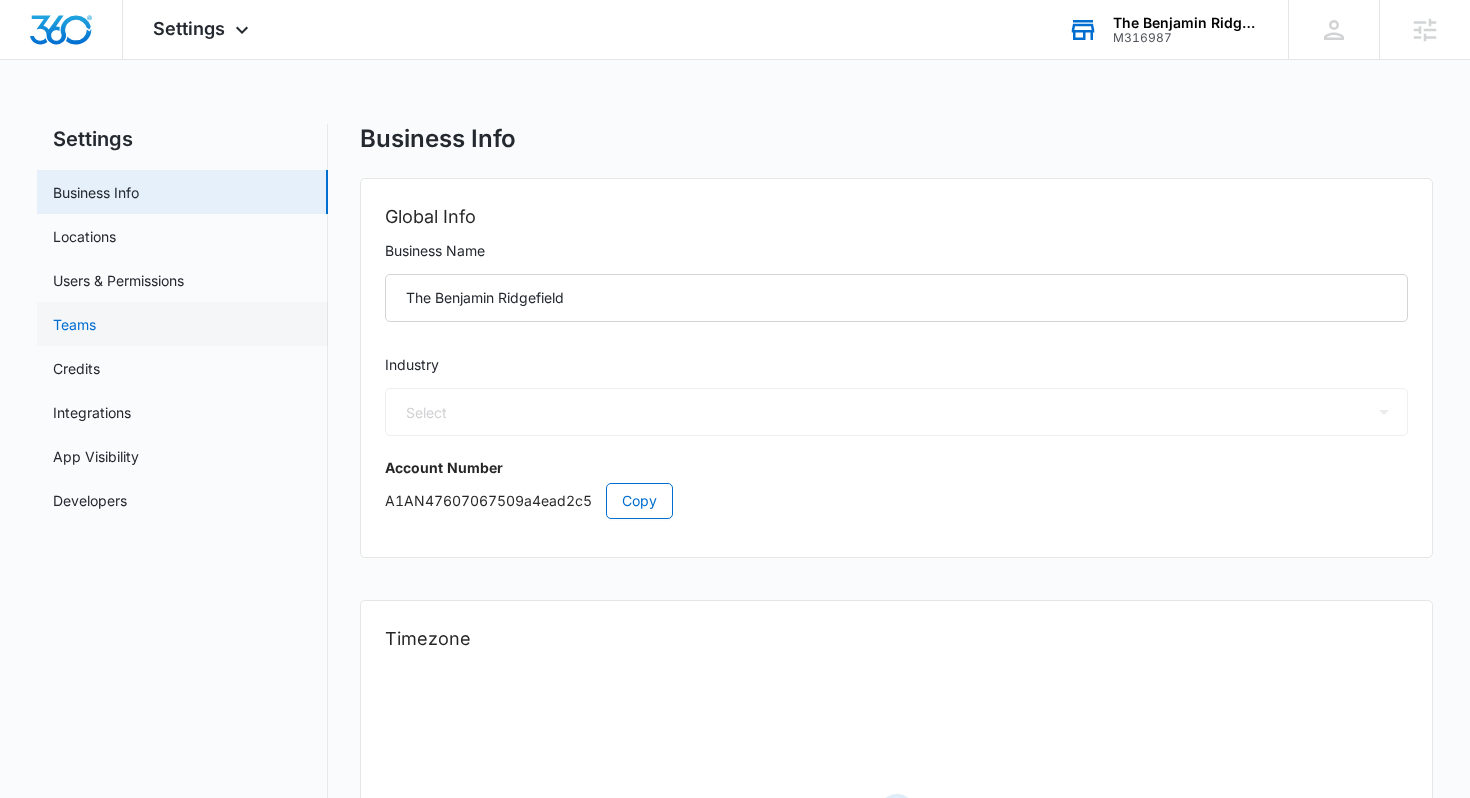 select on "11" 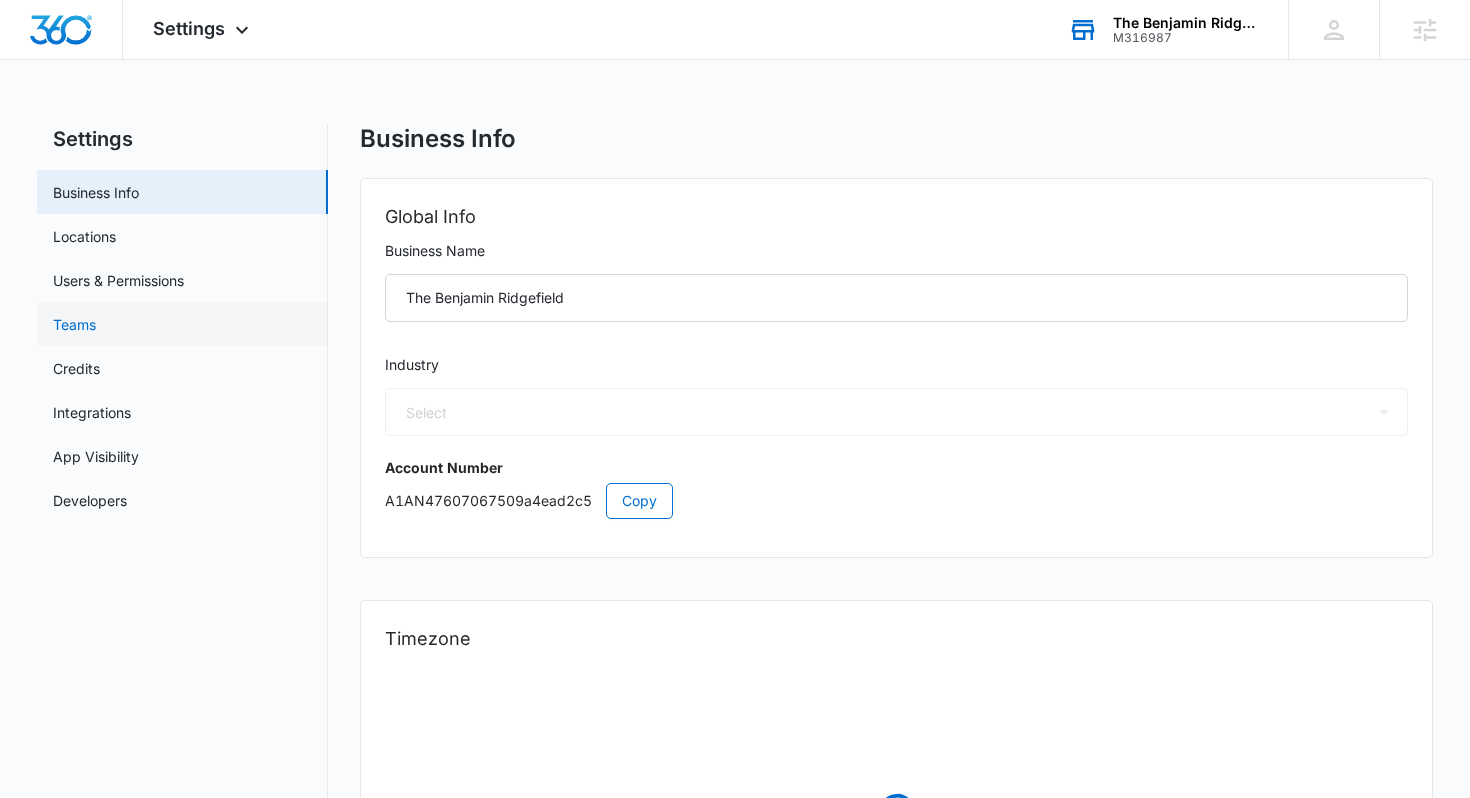 select on "US" 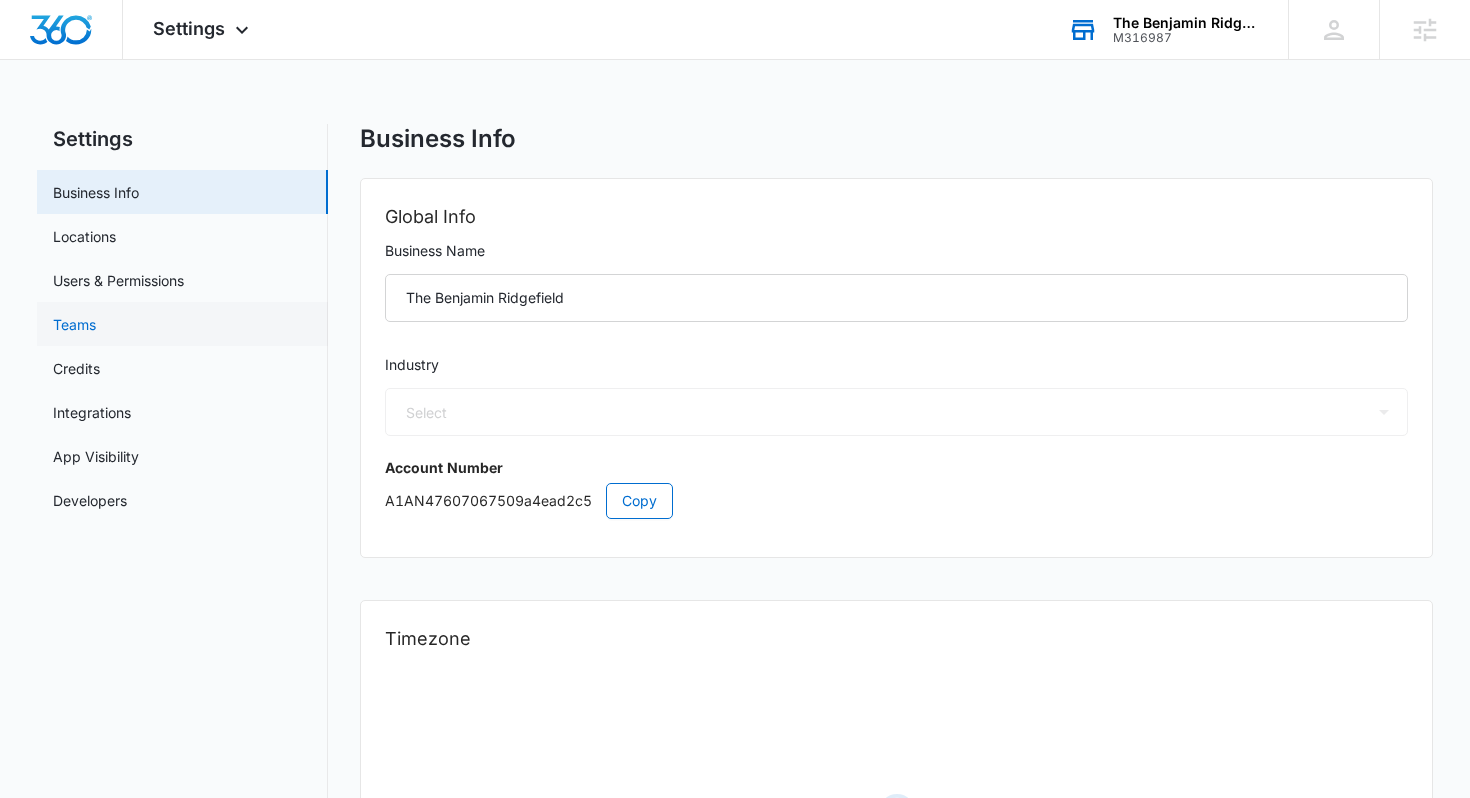 select on "America/New_York" 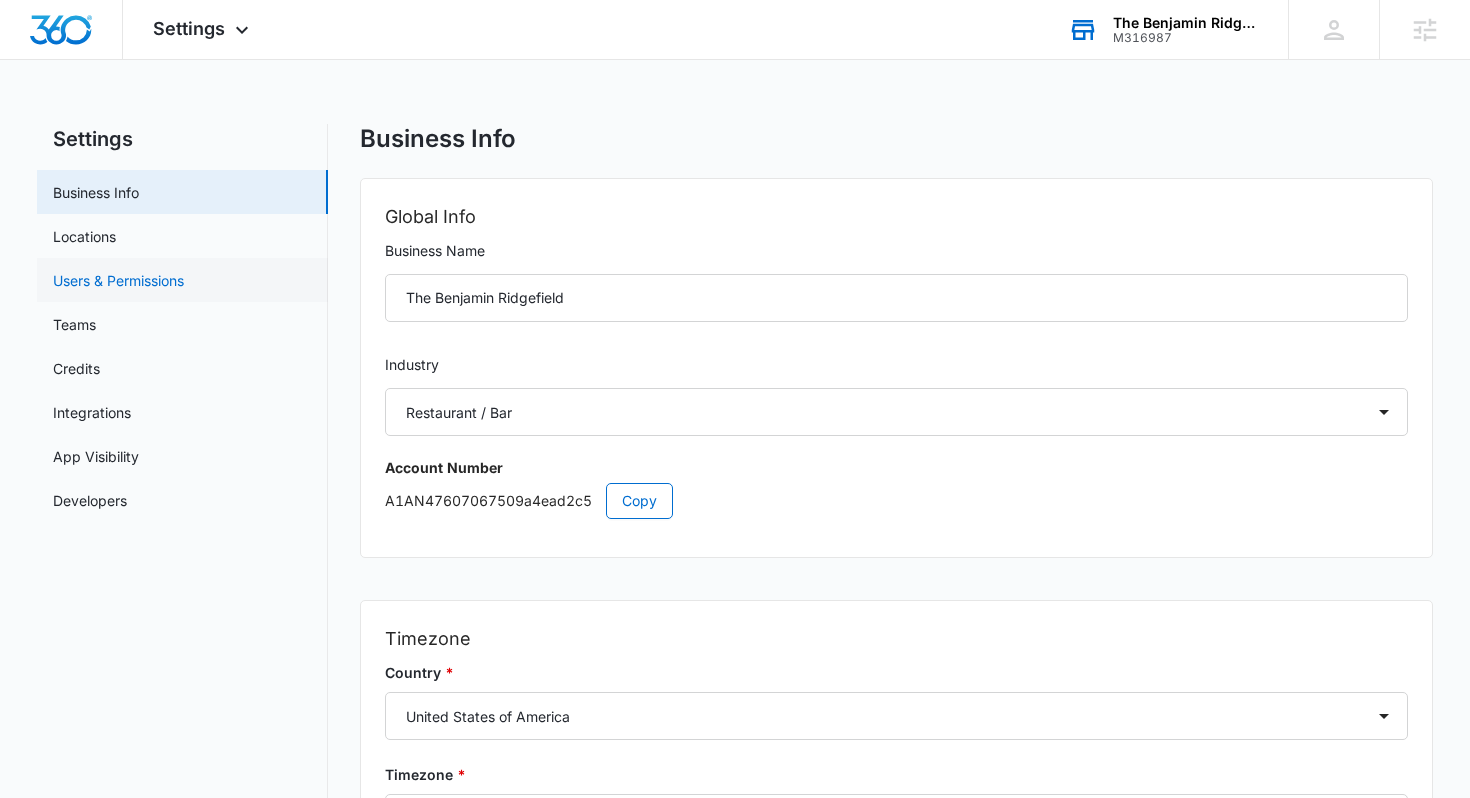 click on "Users & Permissions" at bounding box center [118, 280] 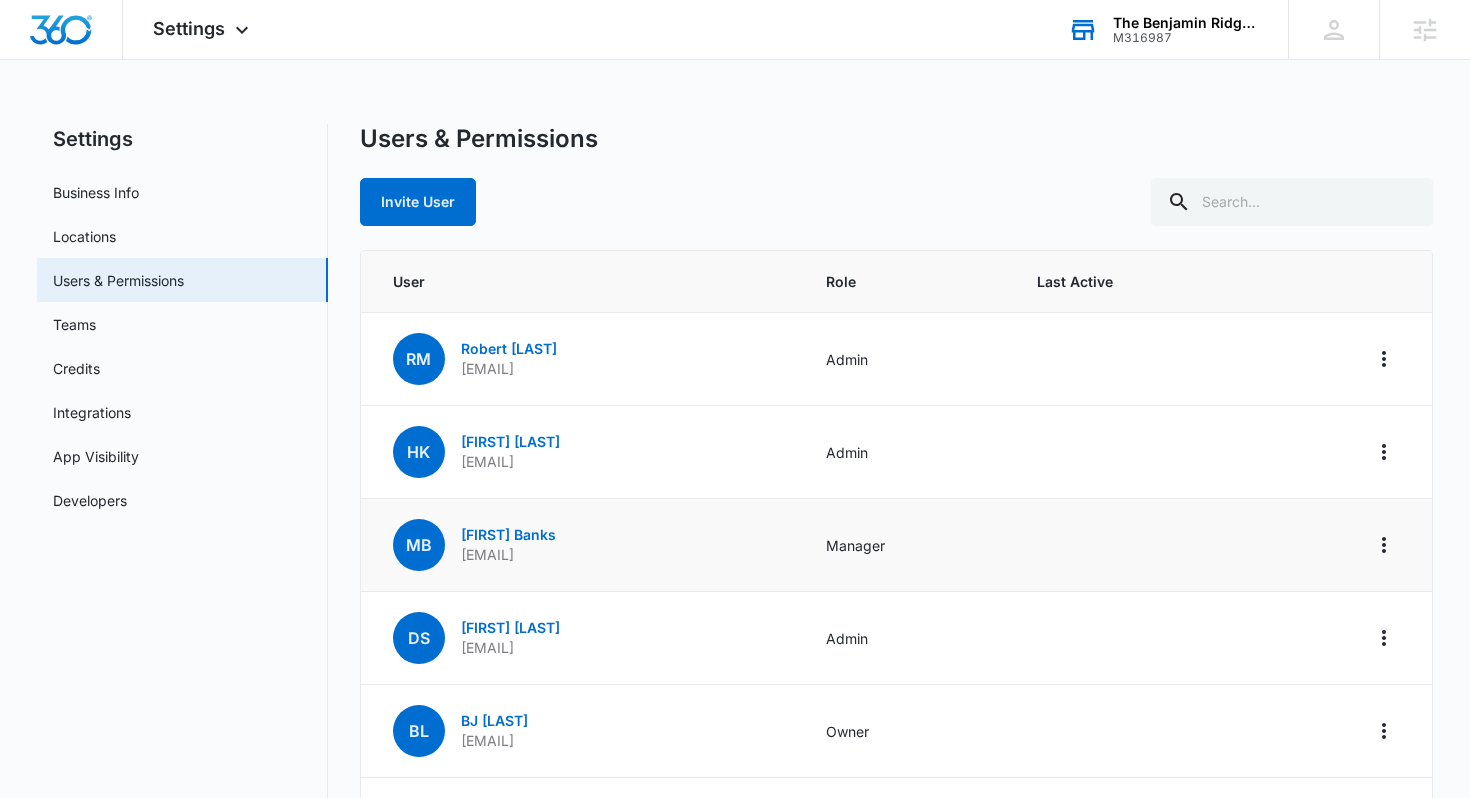 drag, startPoint x: 719, startPoint y: 558, endPoint x: 459, endPoint y: 558, distance: 260 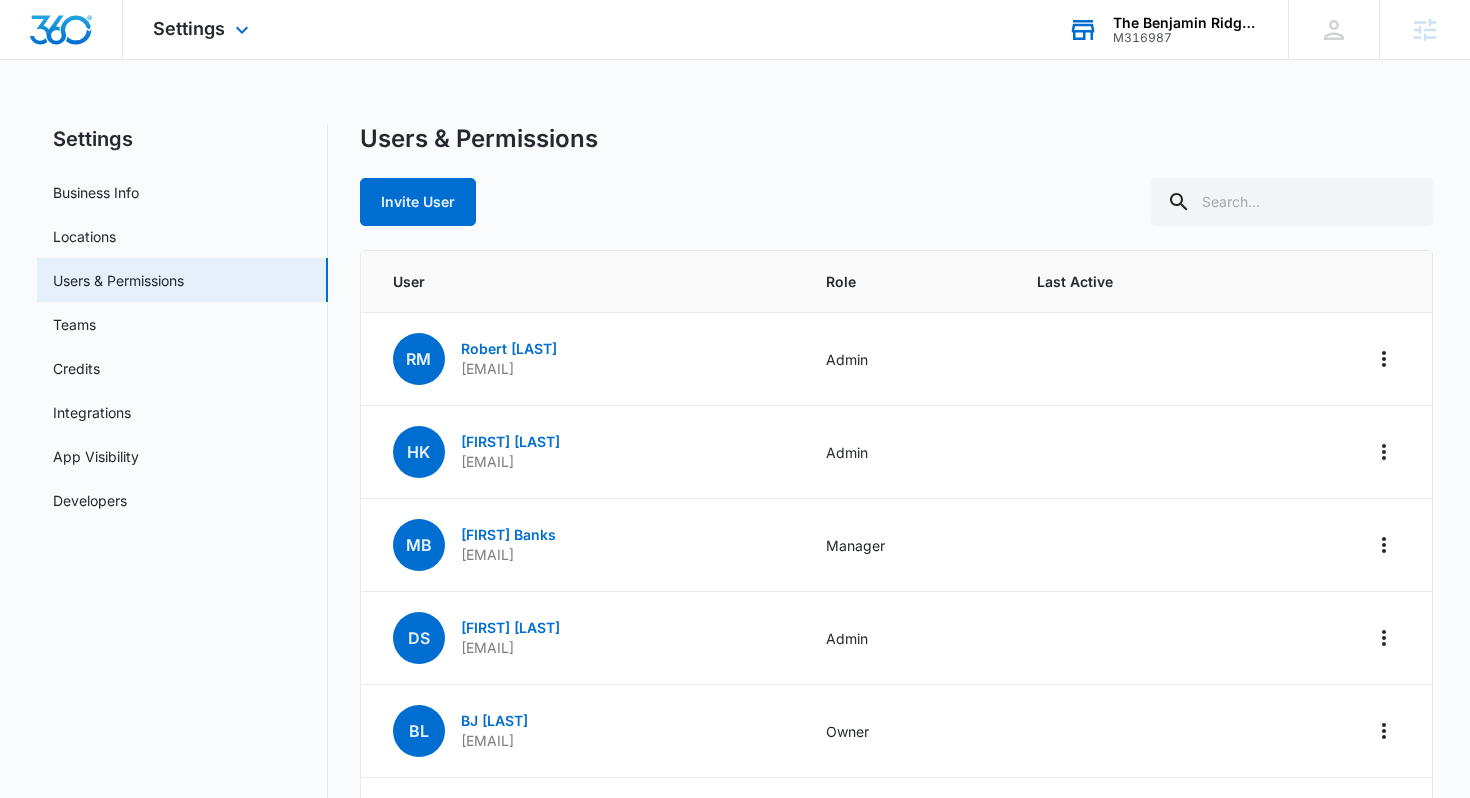 click on "Settings Apps Reputation Websites Forms CRM Email Social POS Content Ads Intelligence Files Brand Settings" at bounding box center (203, 29) 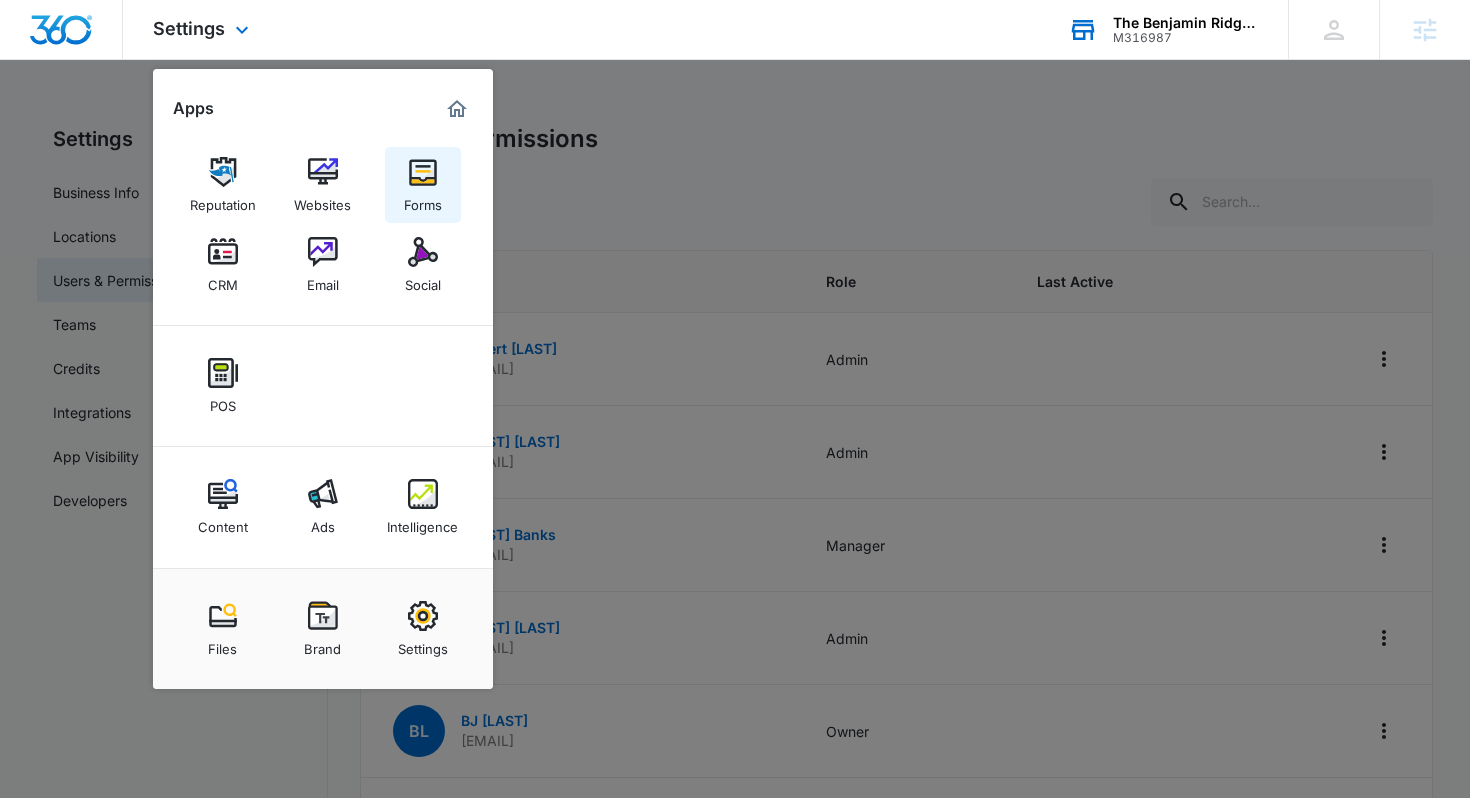 click on "Forms" at bounding box center [423, 200] 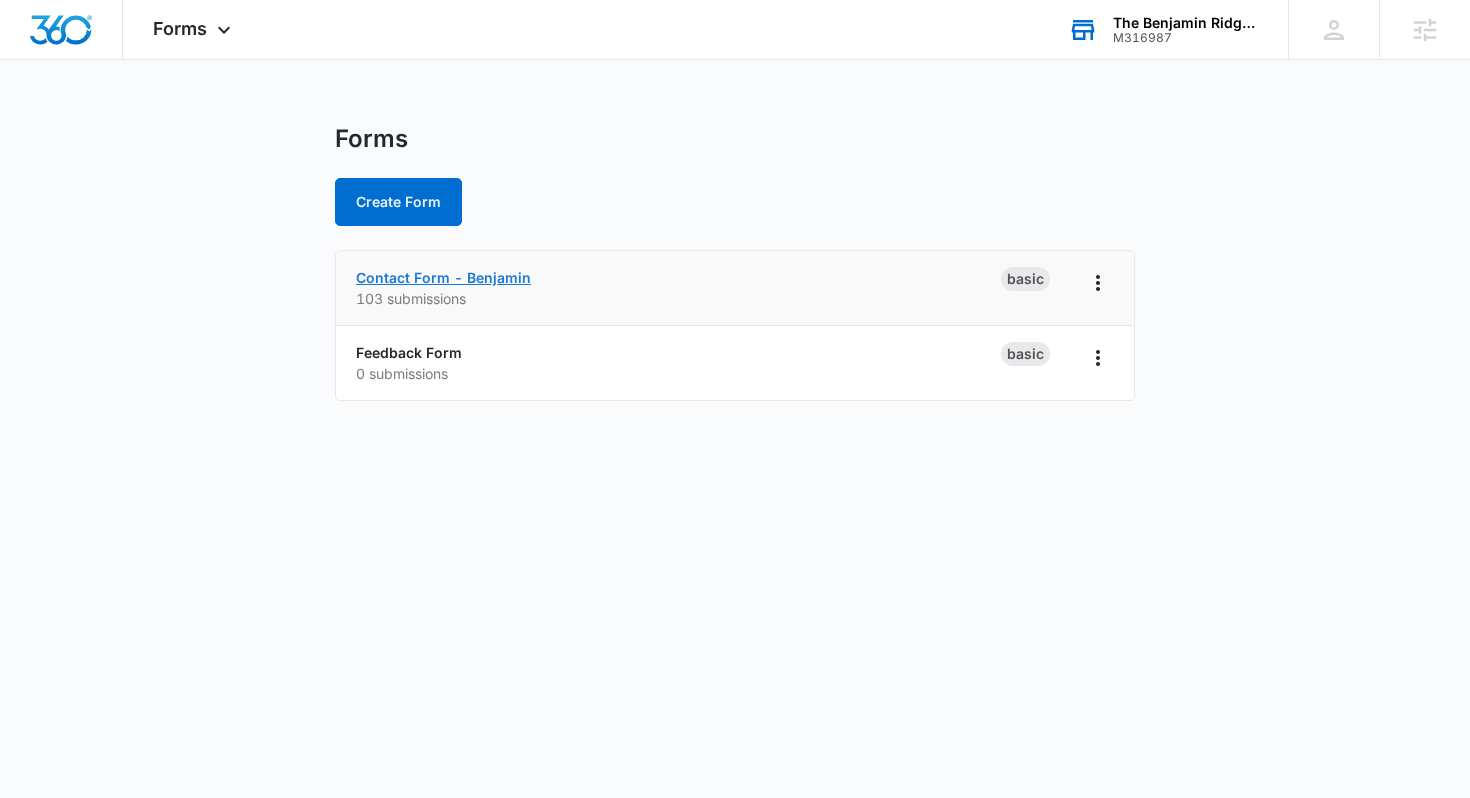 click on "Contact Form - Benjamin" at bounding box center (443, 277) 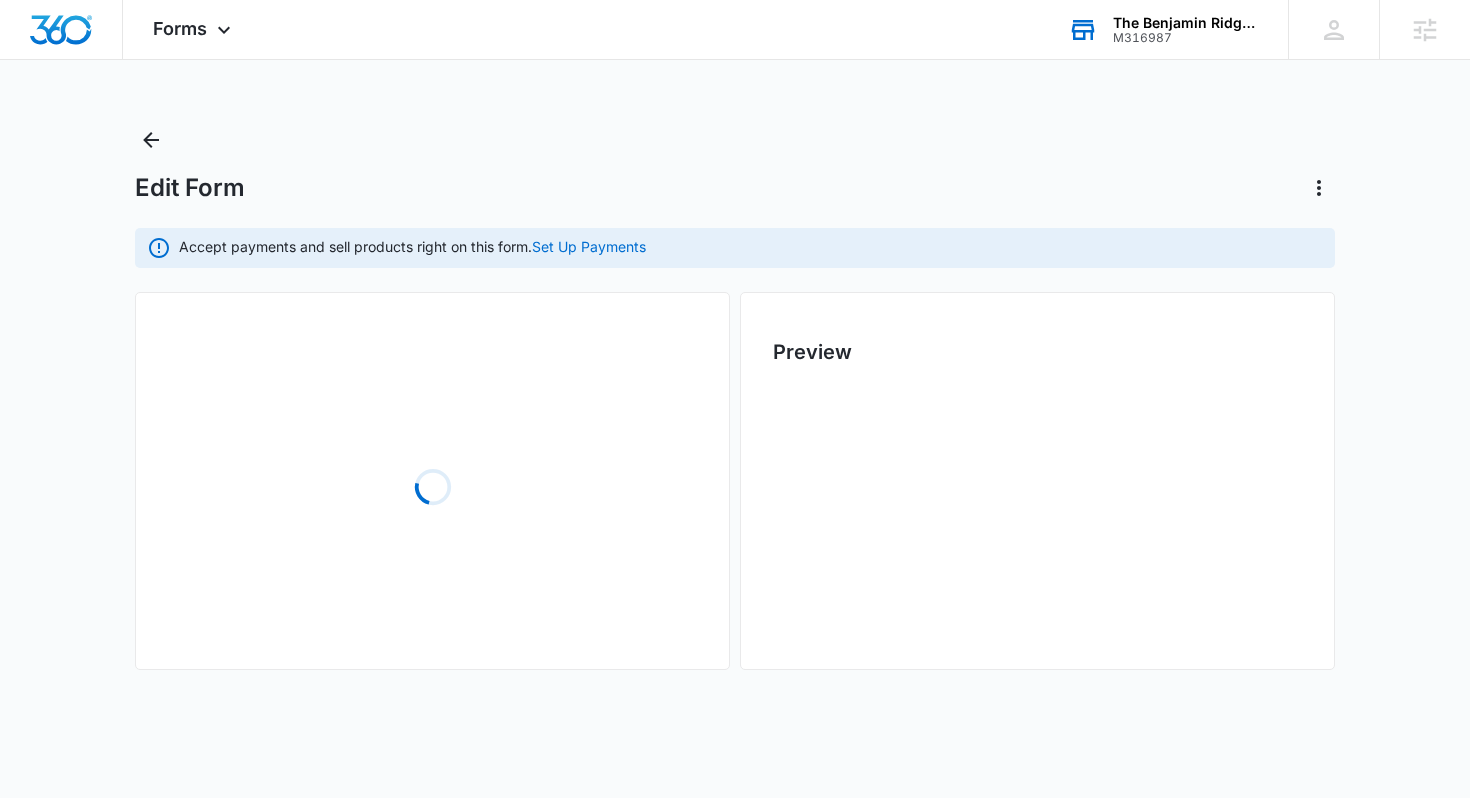 scroll, scrollTop: 0, scrollLeft: 0, axis: both 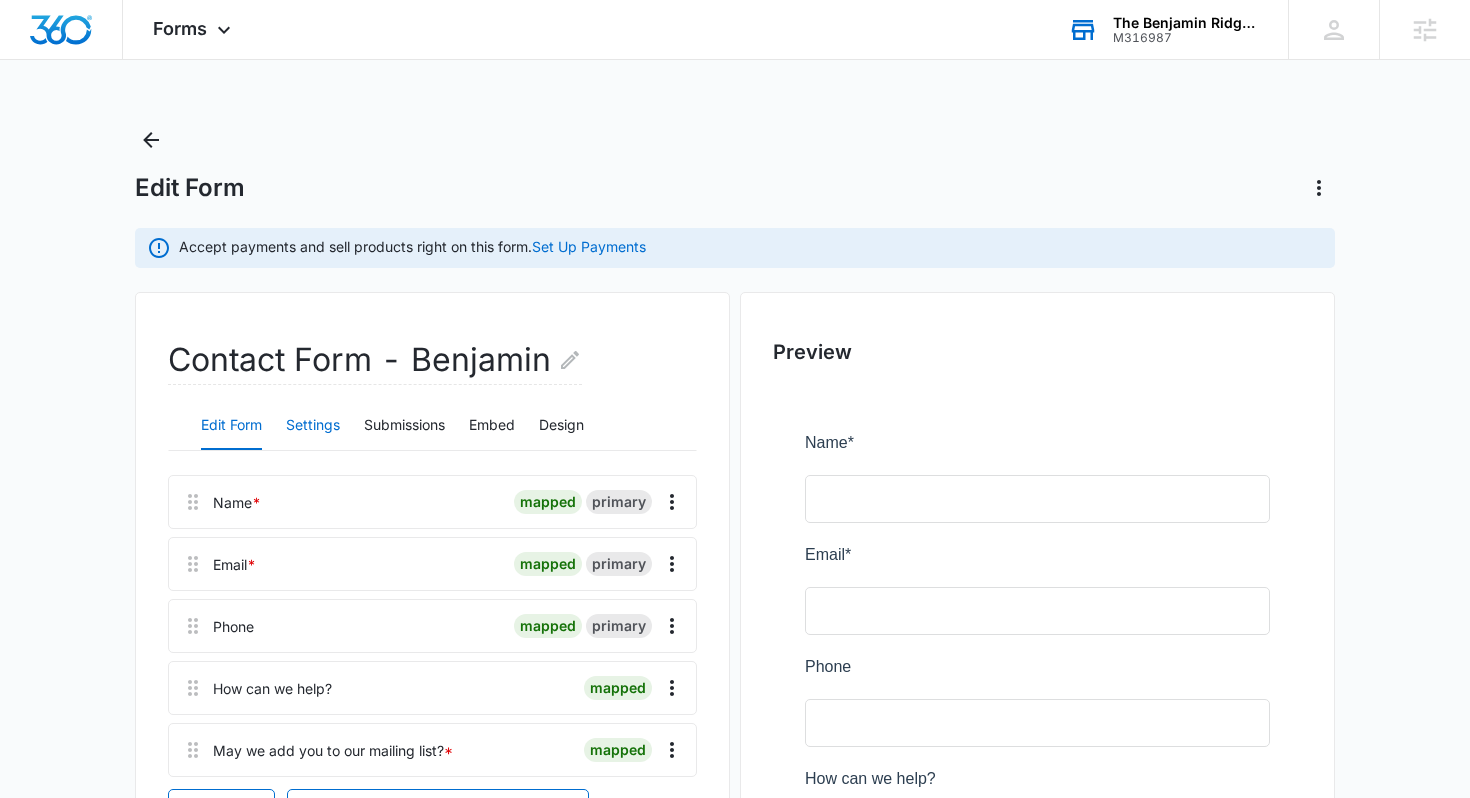 click on "Settings" at bounding box center [313, 426] 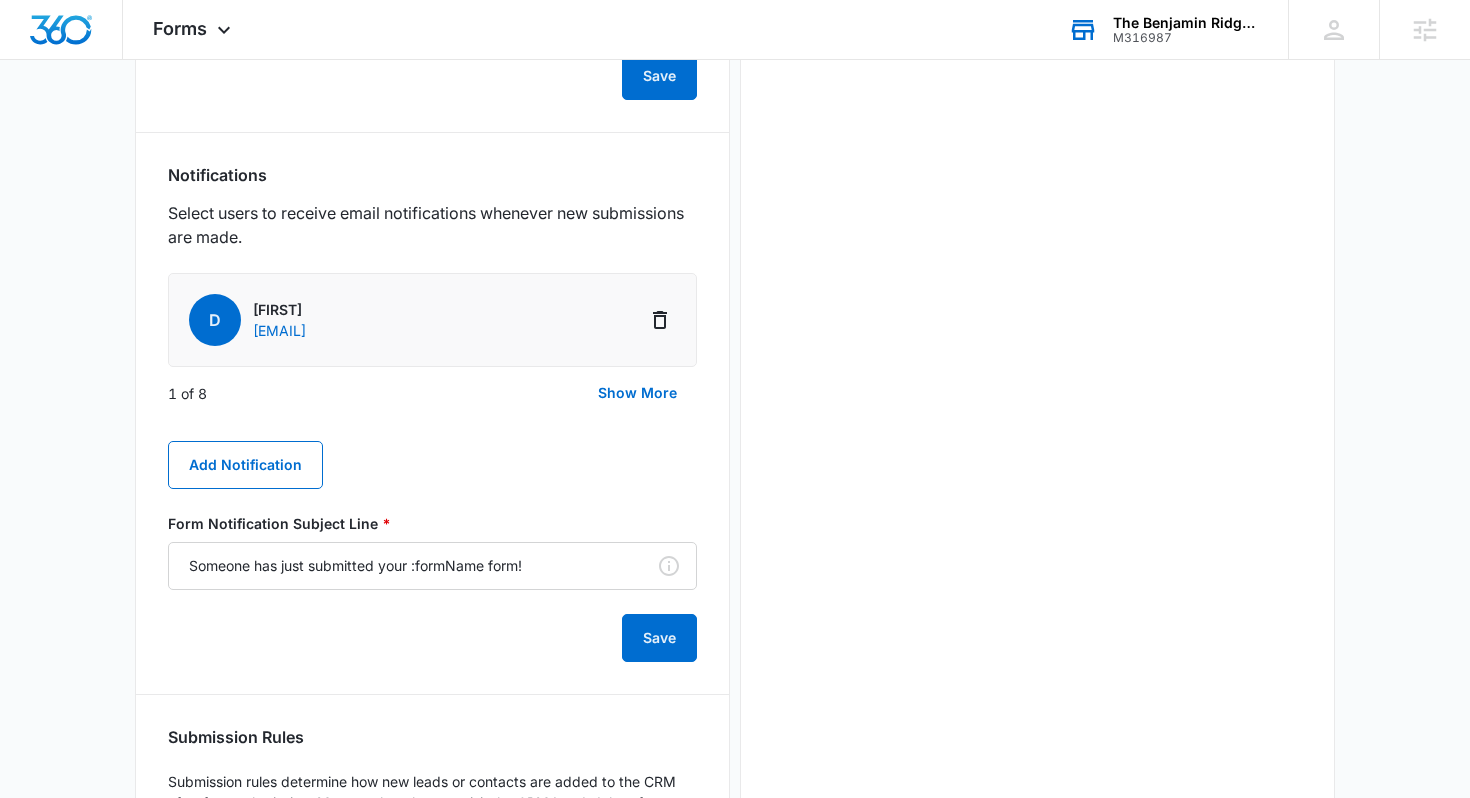 scroll, scrollTop: 1039, scrollLeft: 0, axis: vertical 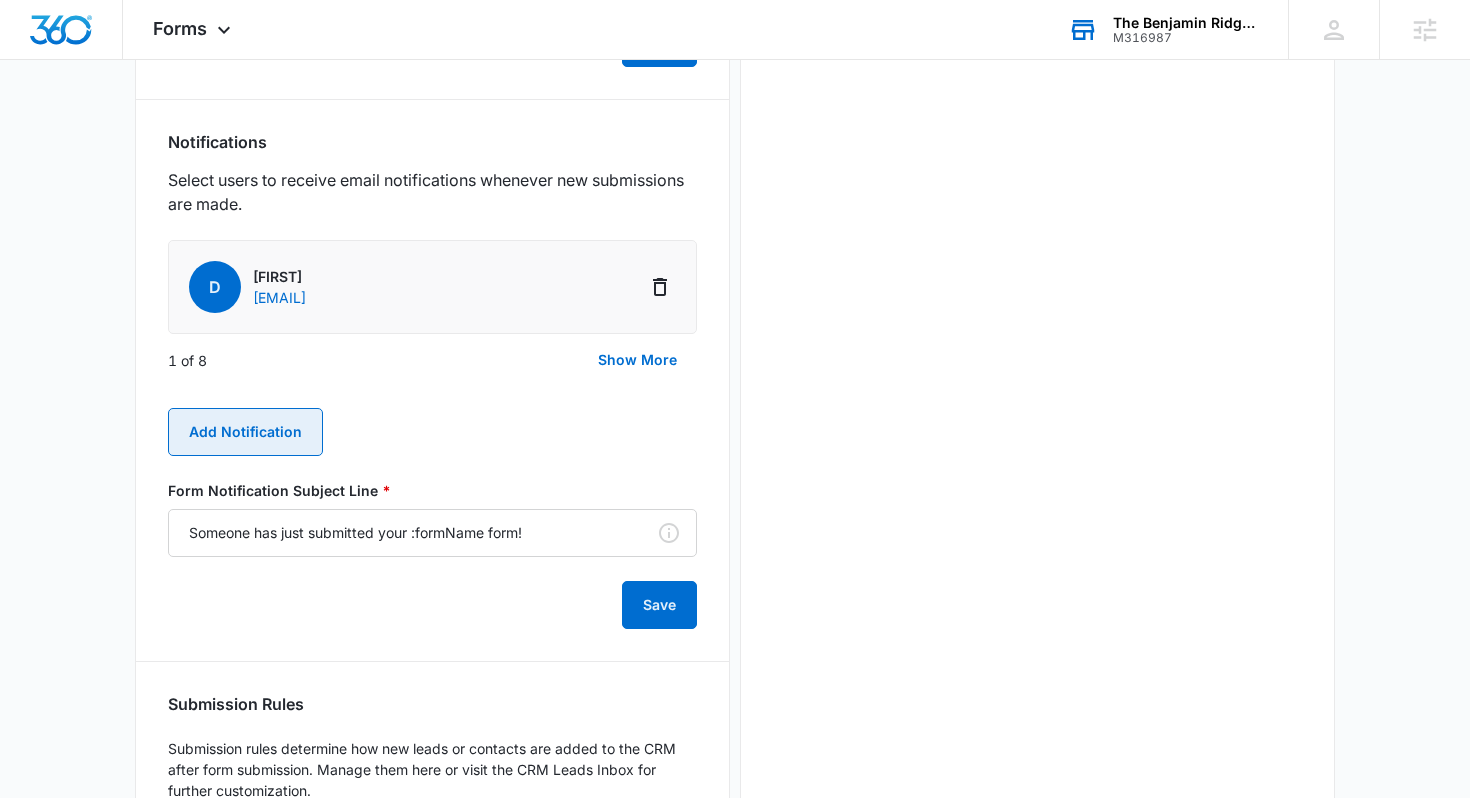 click on "Add Notification" at bounding box center (245, 432) 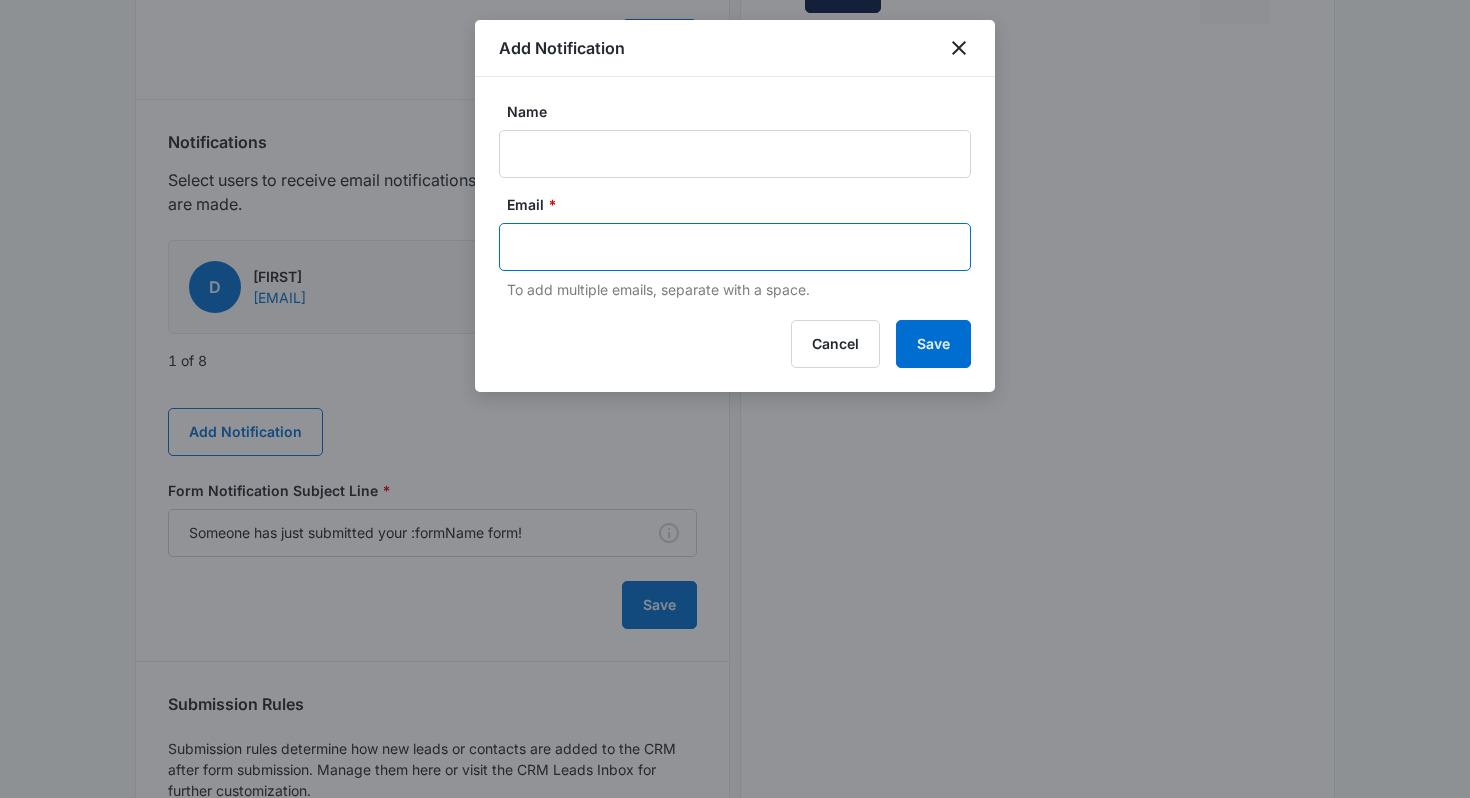 click at bounding box center (737, 247) 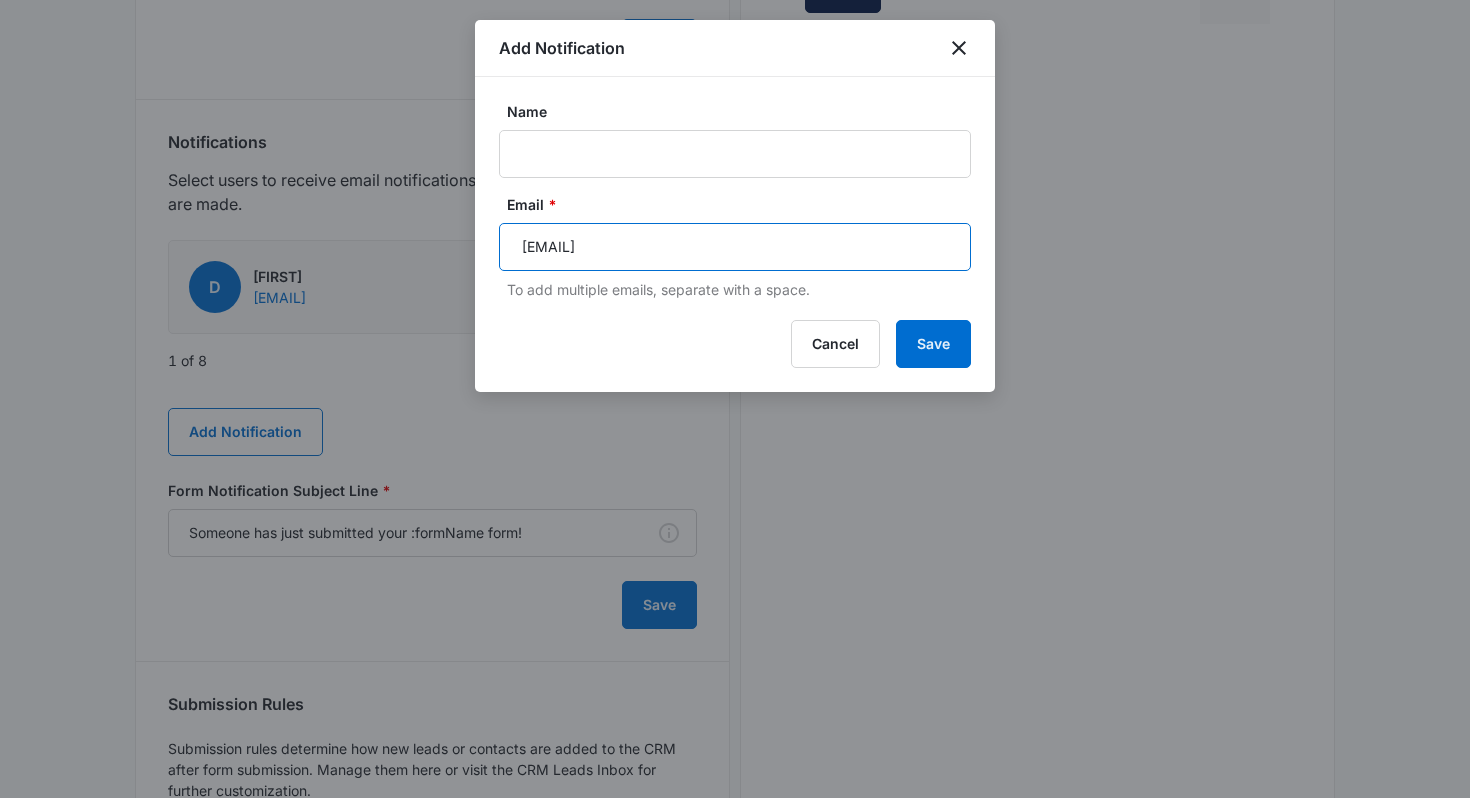 type on "Miles@TheBenjaminRestaurant.com" 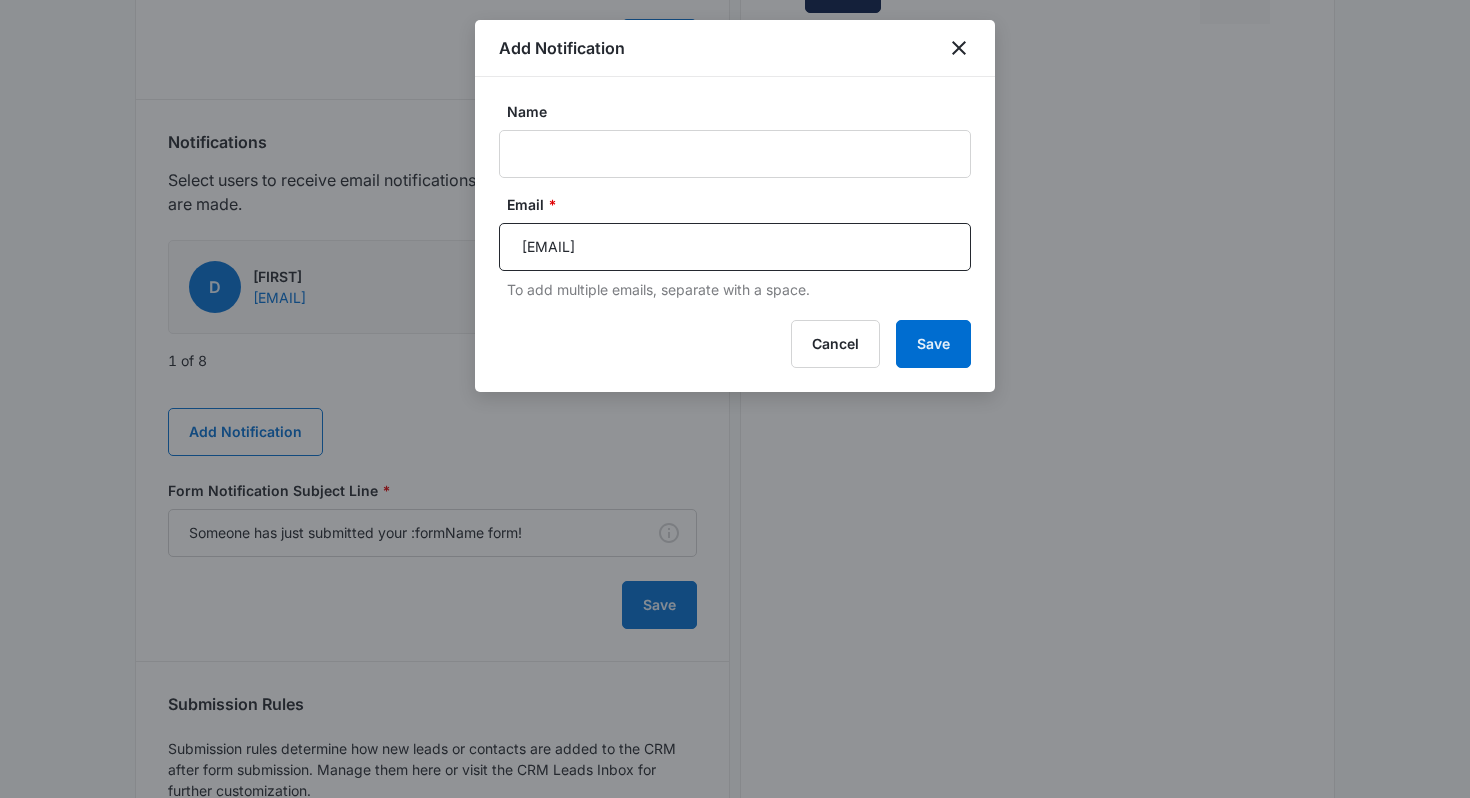 type 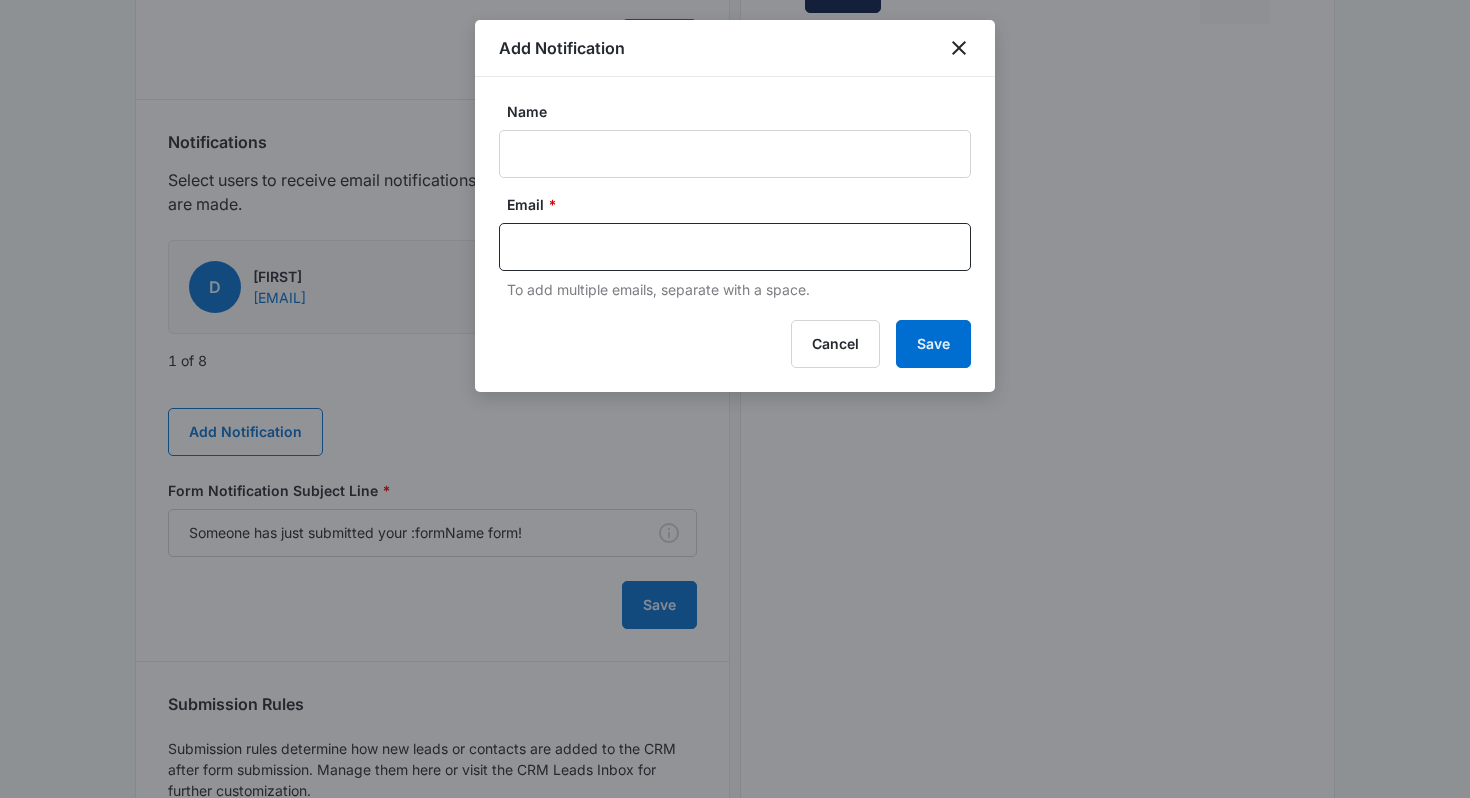 click on "Name" at bounding box center (735, 139) 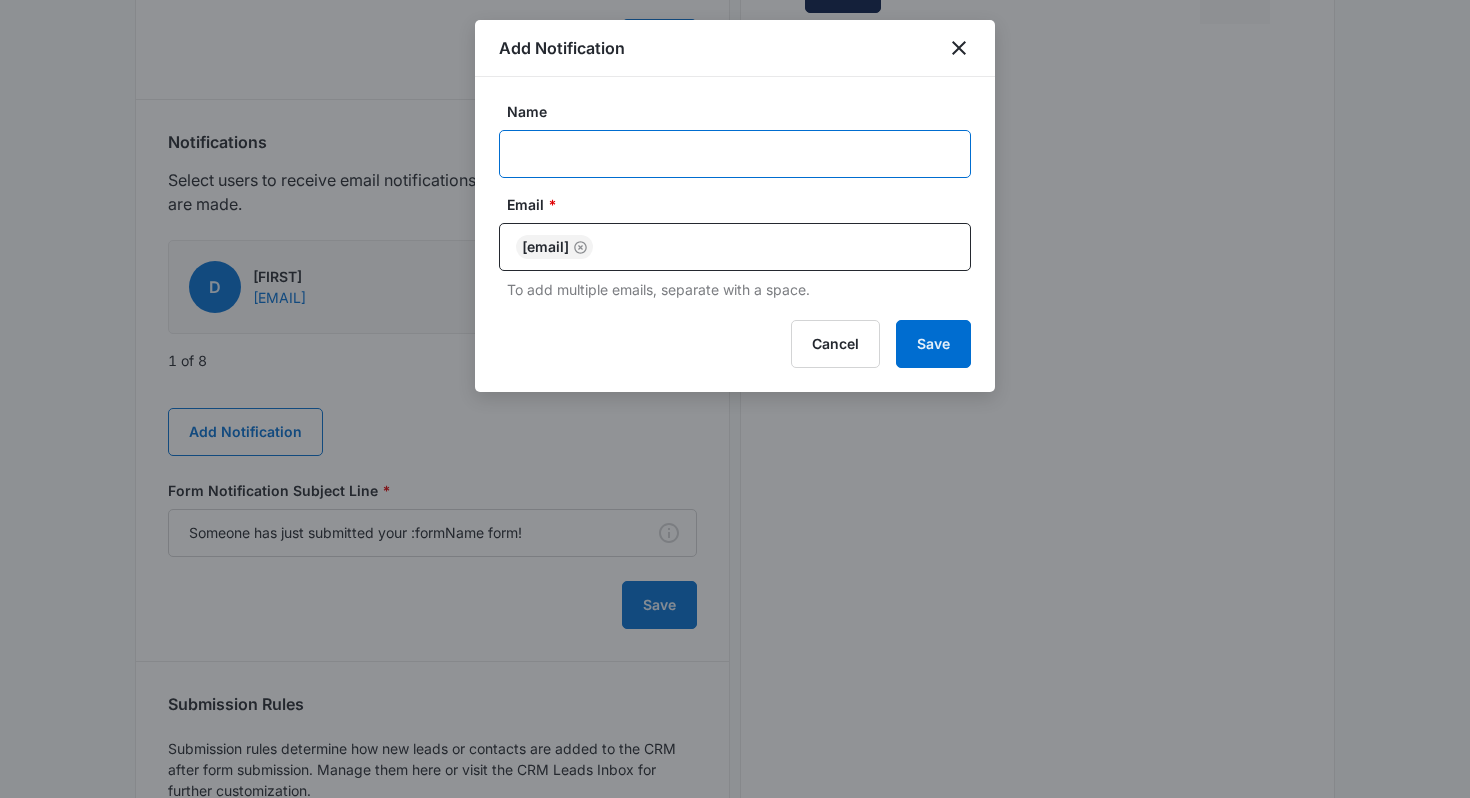 click on "Name" at bounding box center [735, 154] 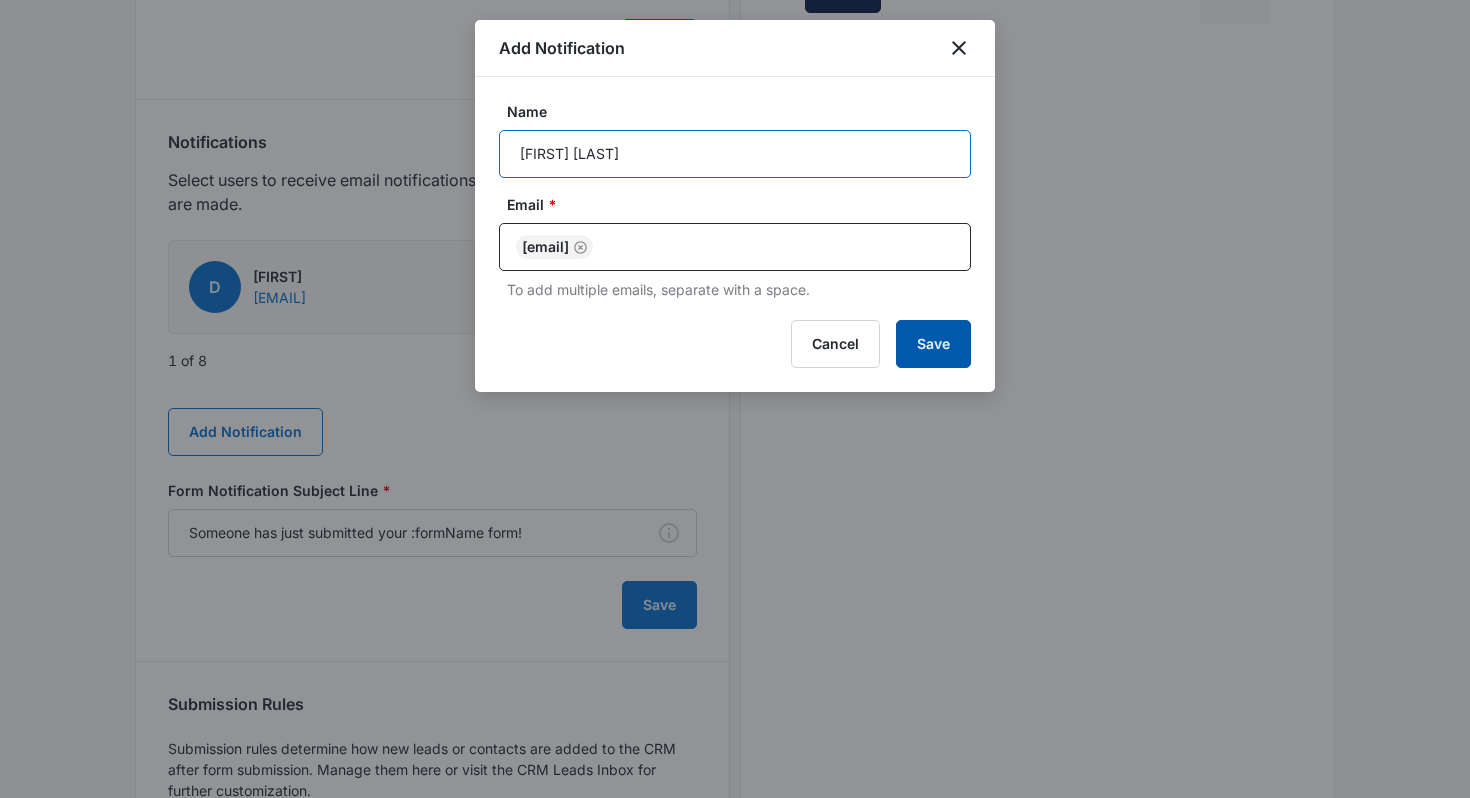 type on "Miles Banks" 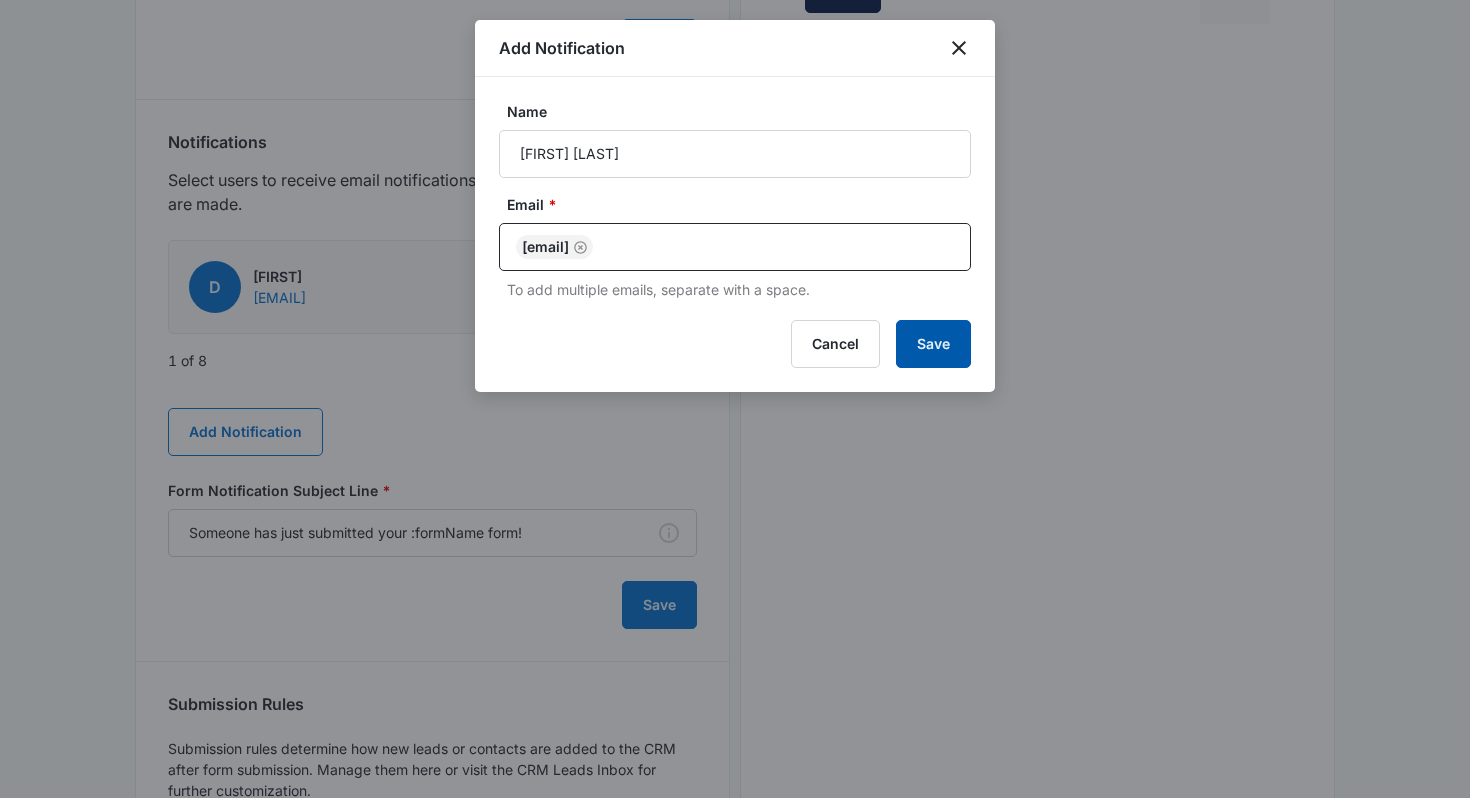 click on "Save" at bounding box center [933, 344] 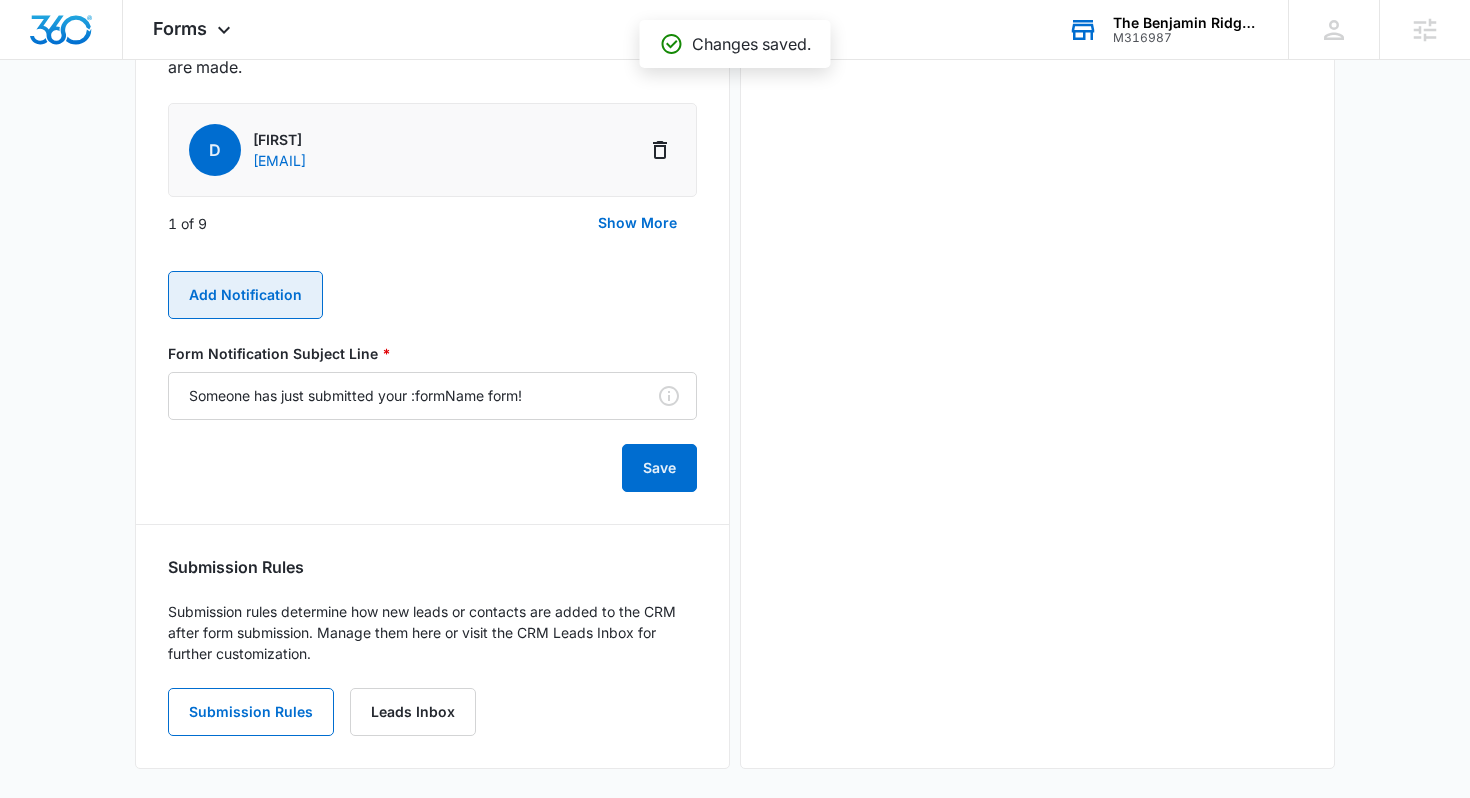 scroll, scrollTop: 1187, scrollLeft: 0, axis: vertical 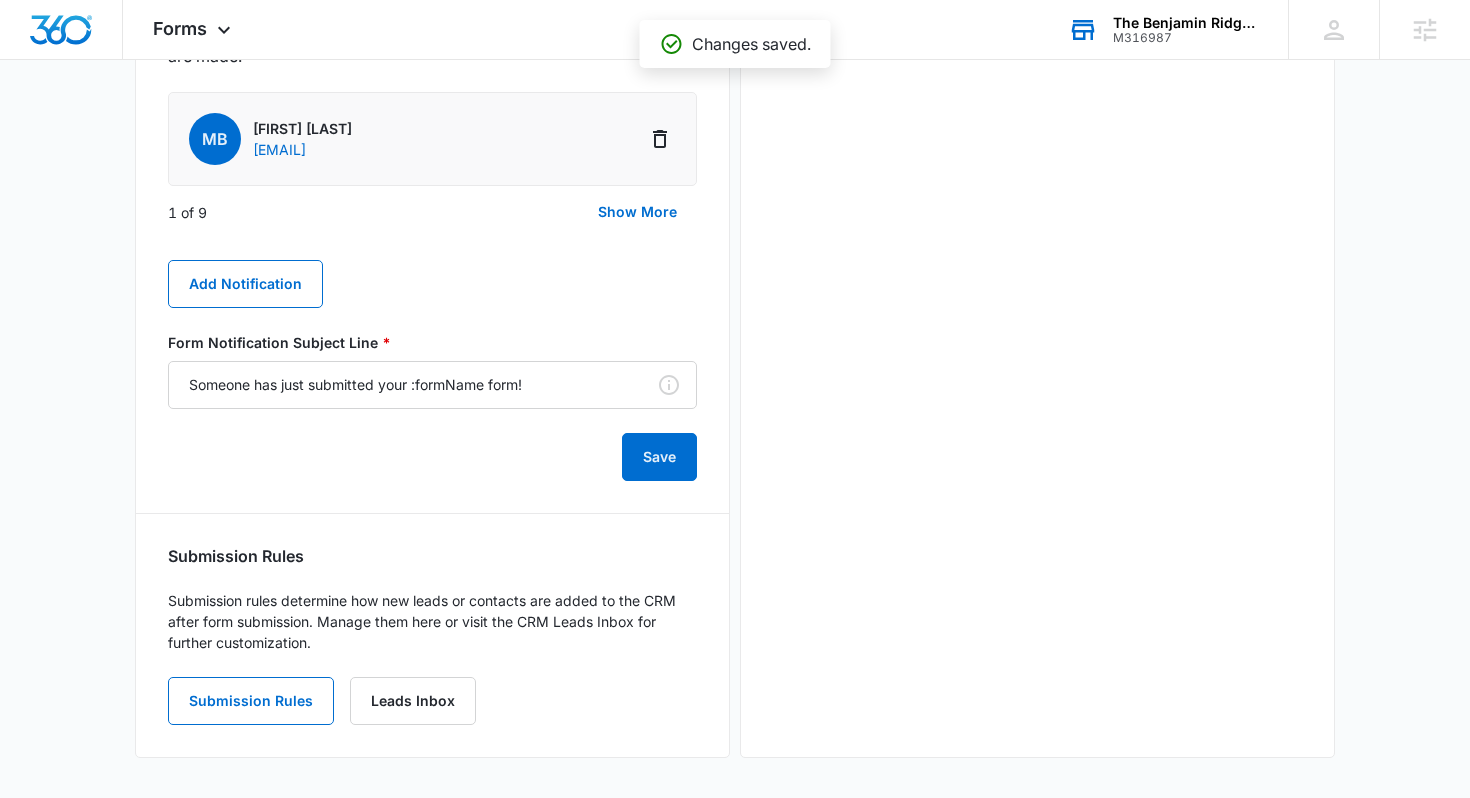 click on "1 of 9" at bounding box center [187, 212] 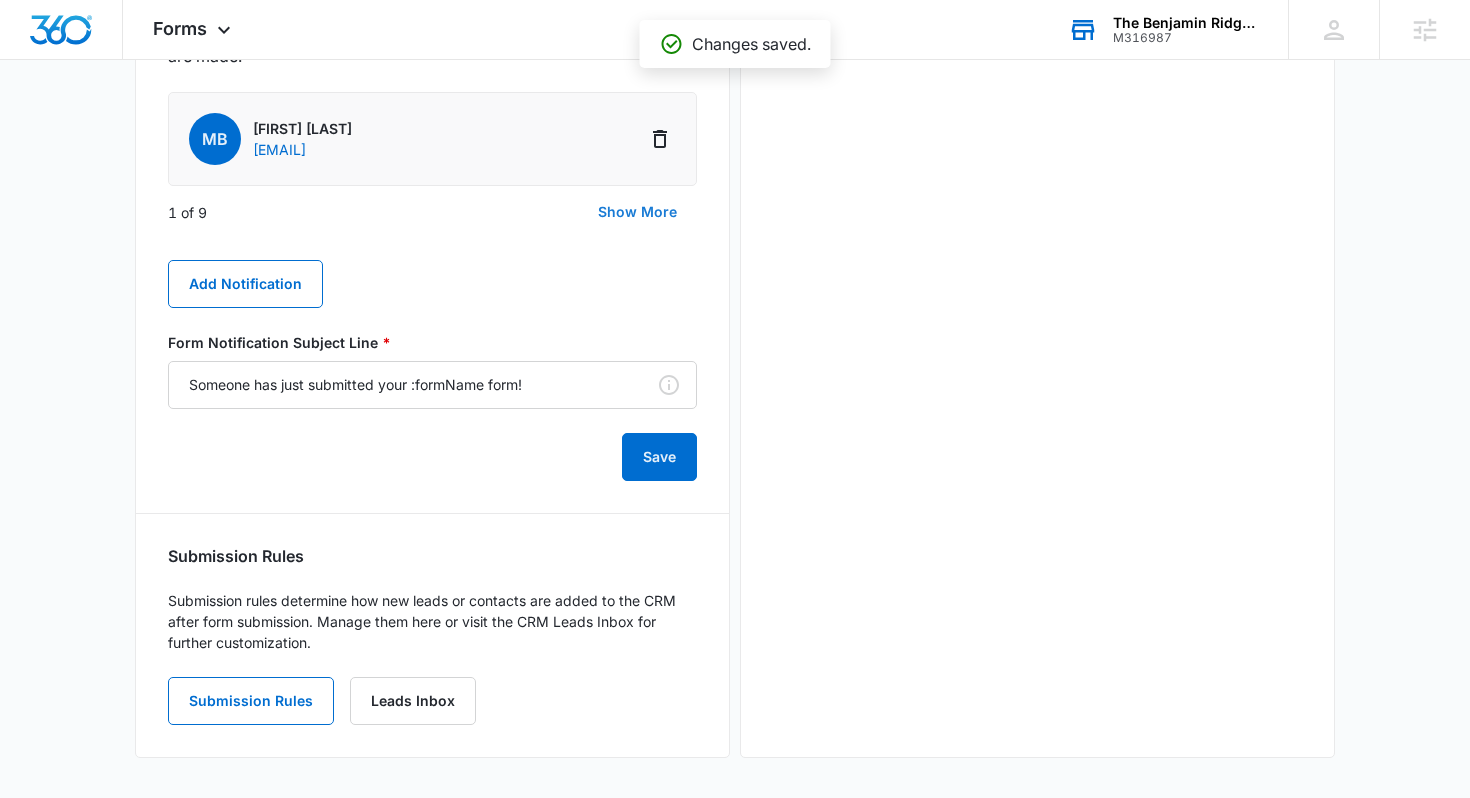 click on "Show More" at bounding box center [637, 212] 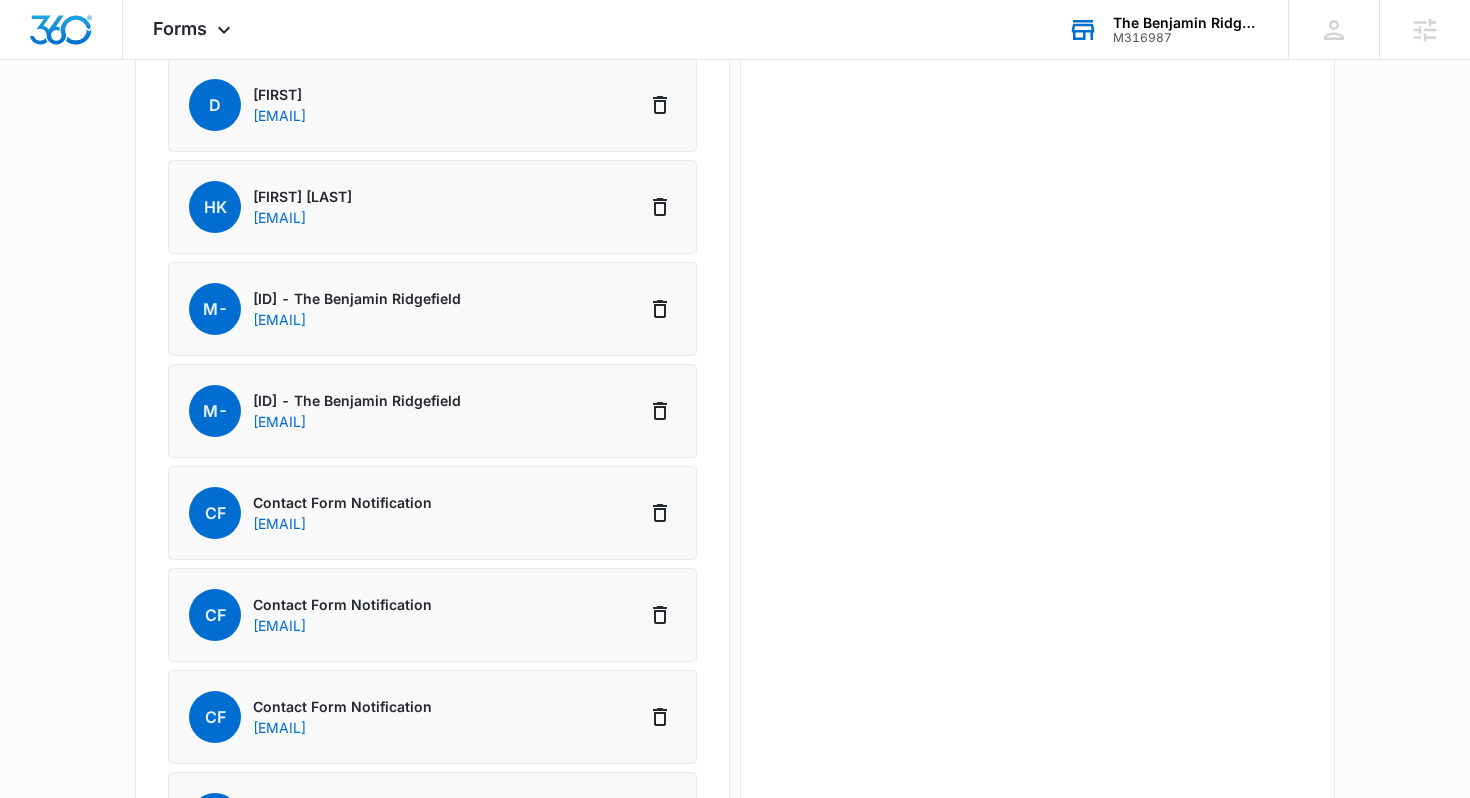 scroll, scrollTop: 1366, scrollLeft: 0, axis: vertical 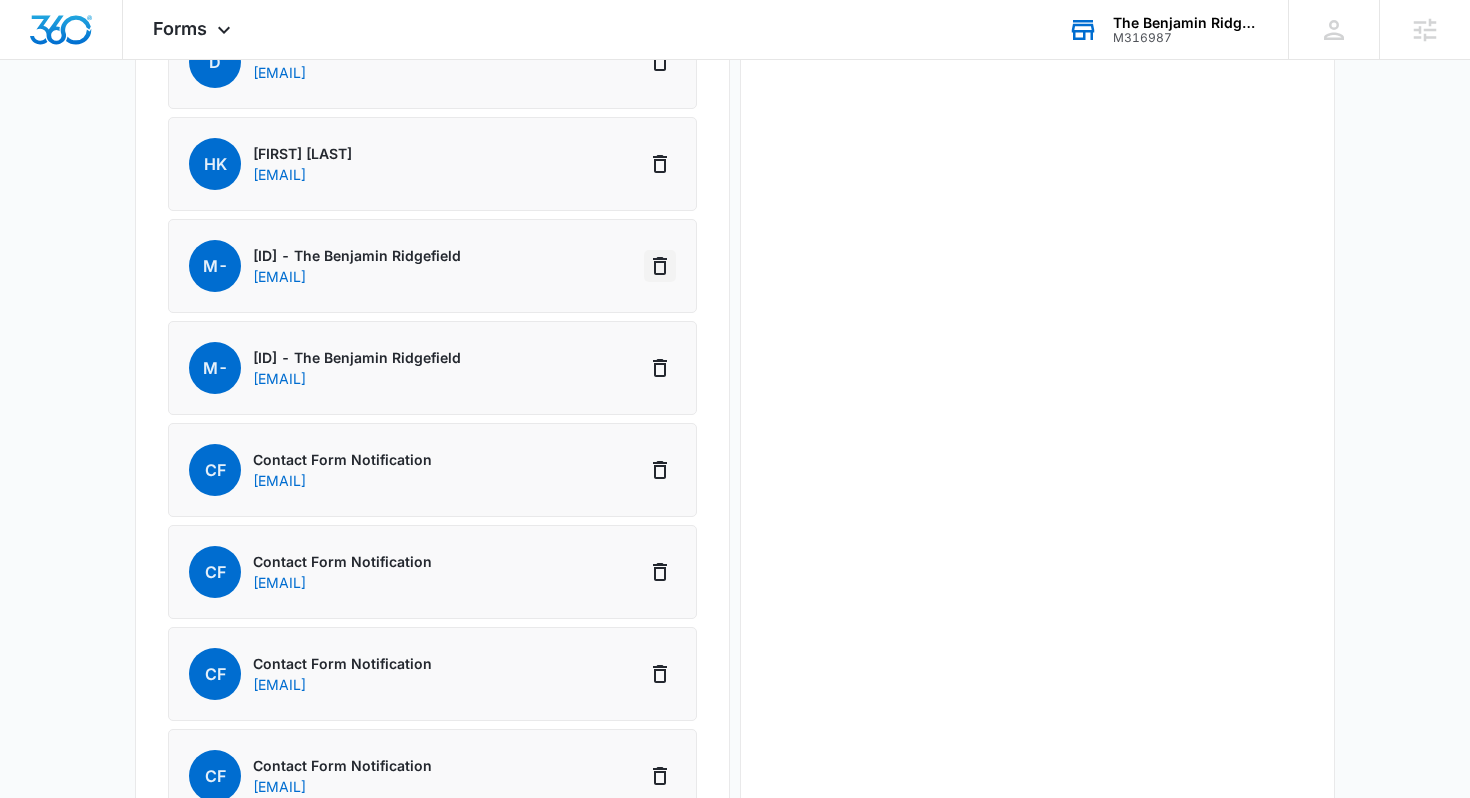 click 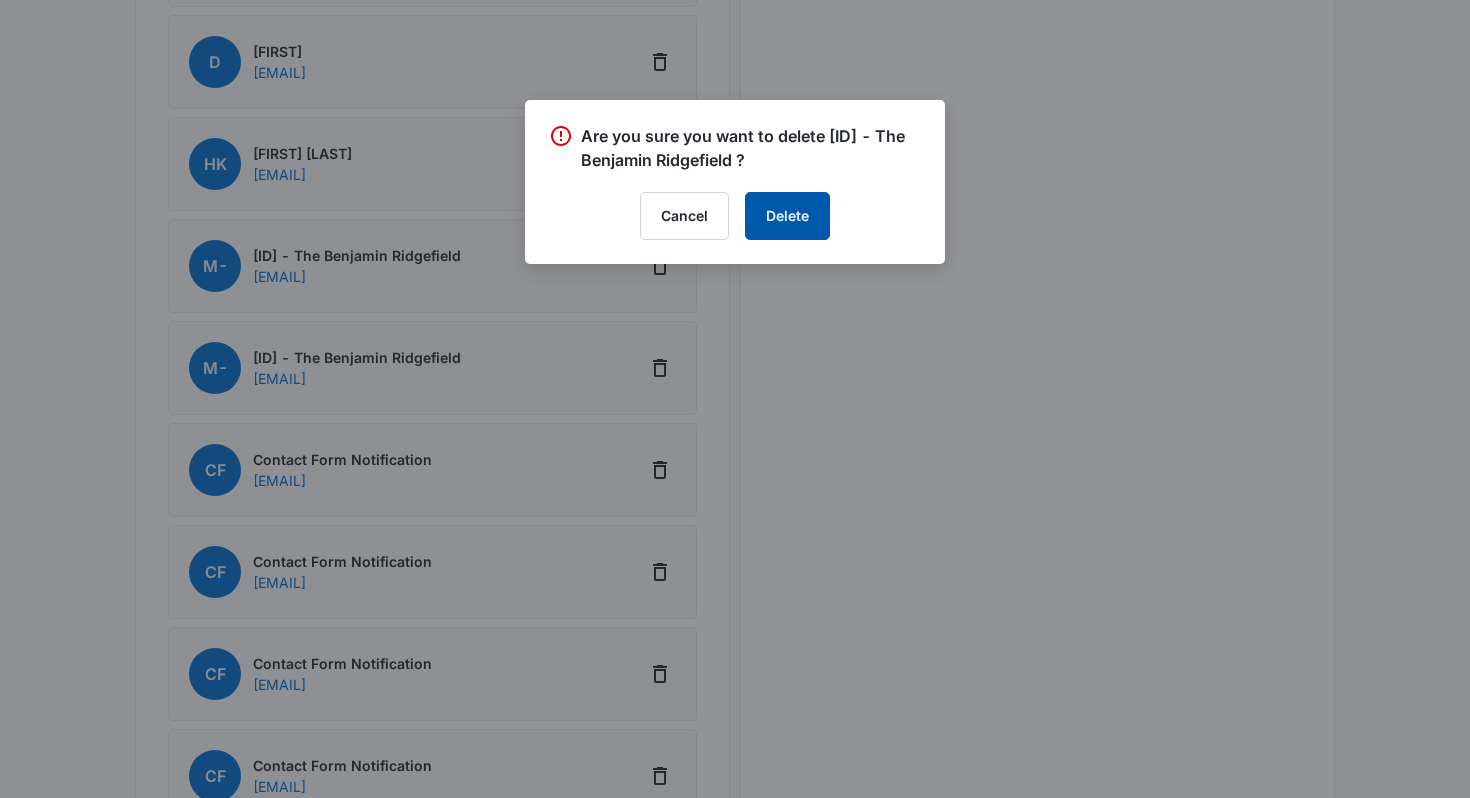click on "Delete" at bounding box center [787, 216] 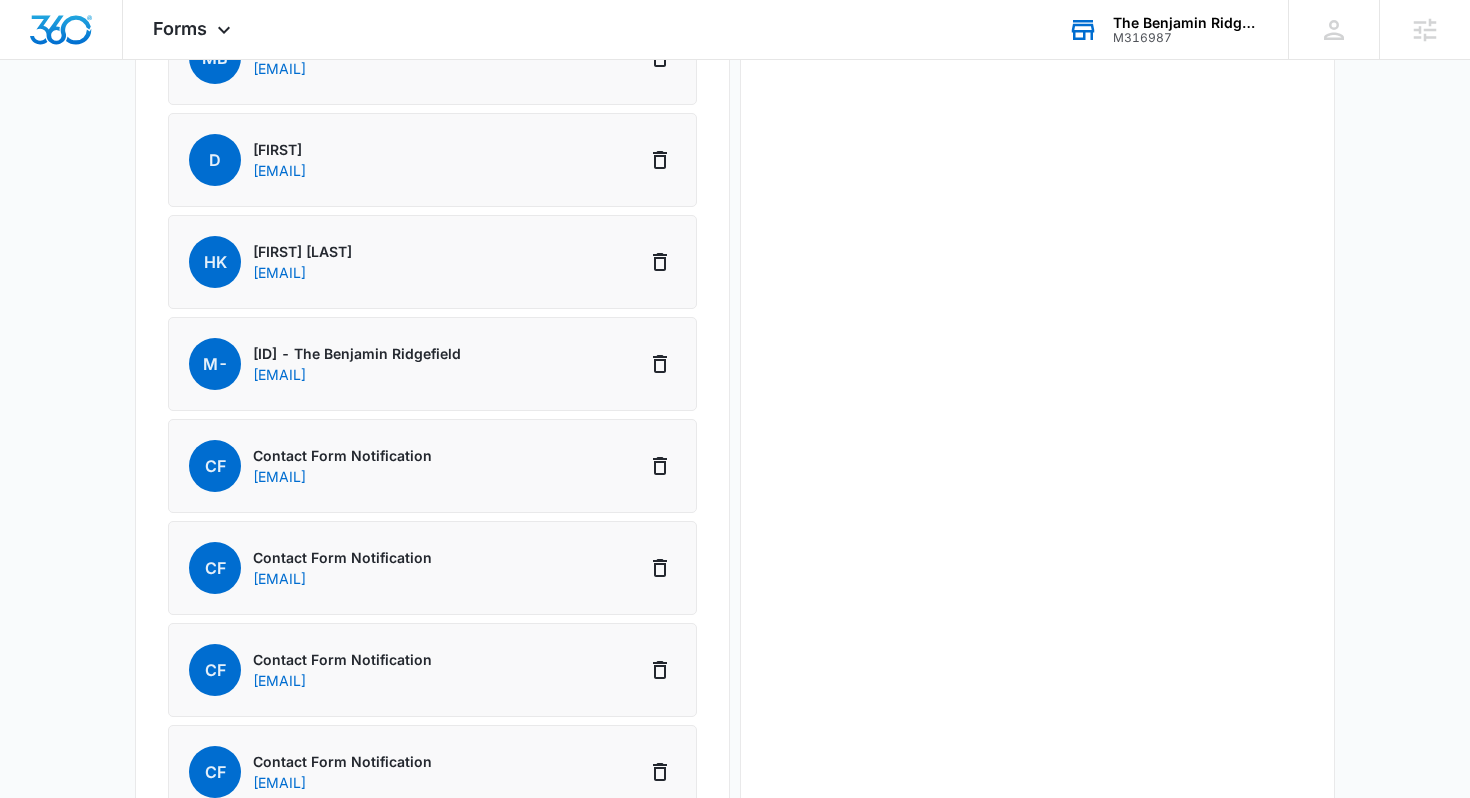 scroll, scrollTop: 1270, scrollLeft: 0, axis: vertical 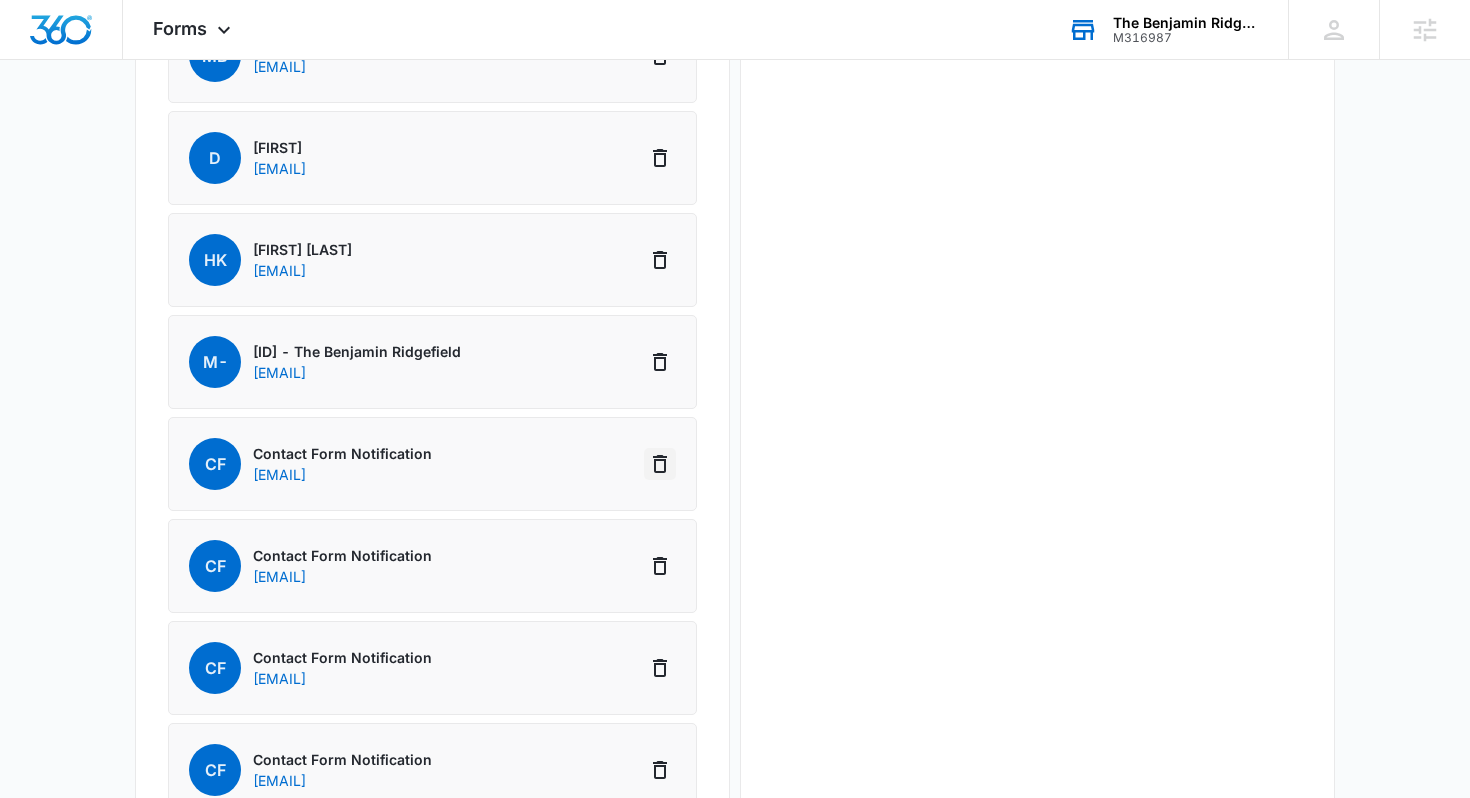 click 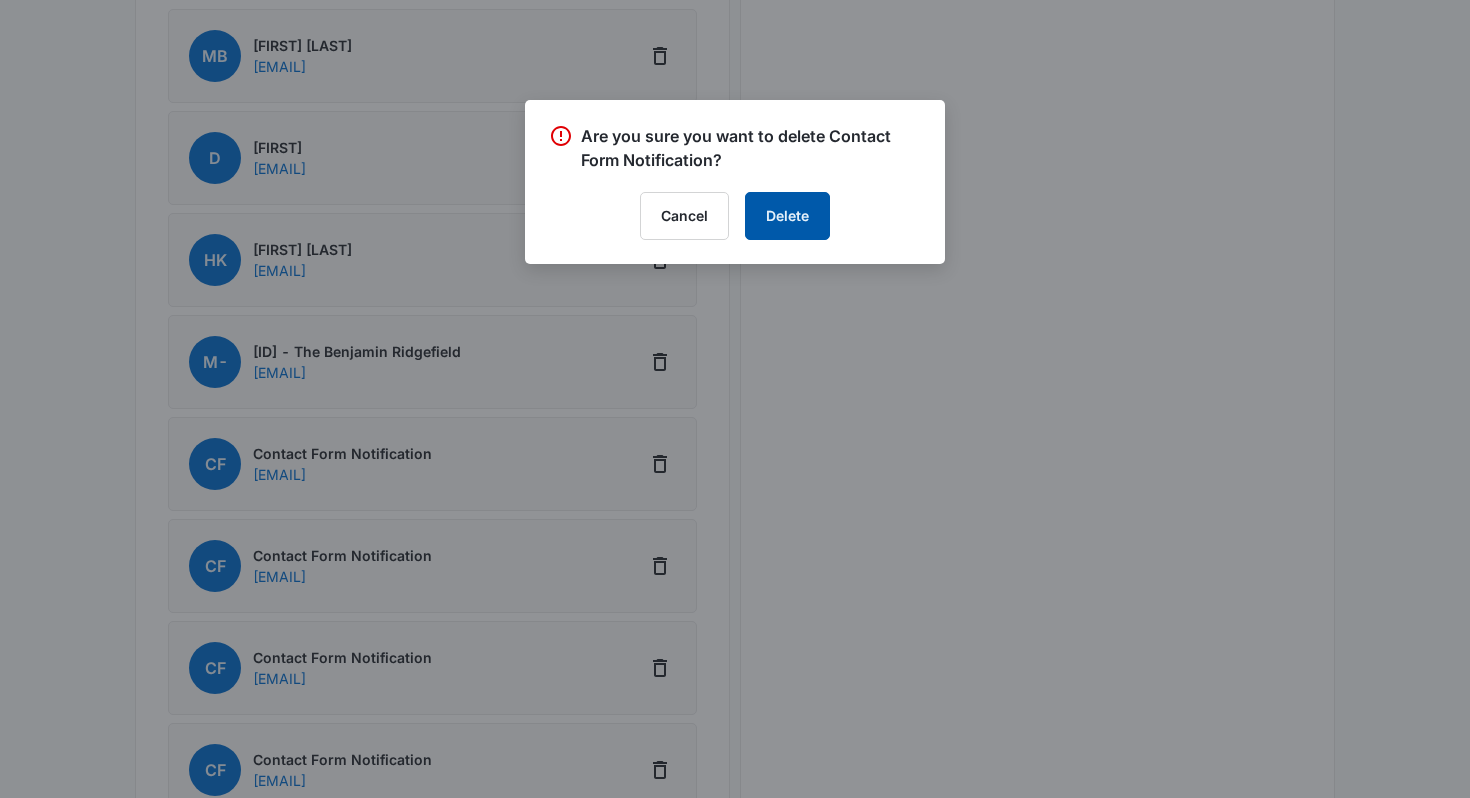 click on "Delete" at bounding box center [787, 216] 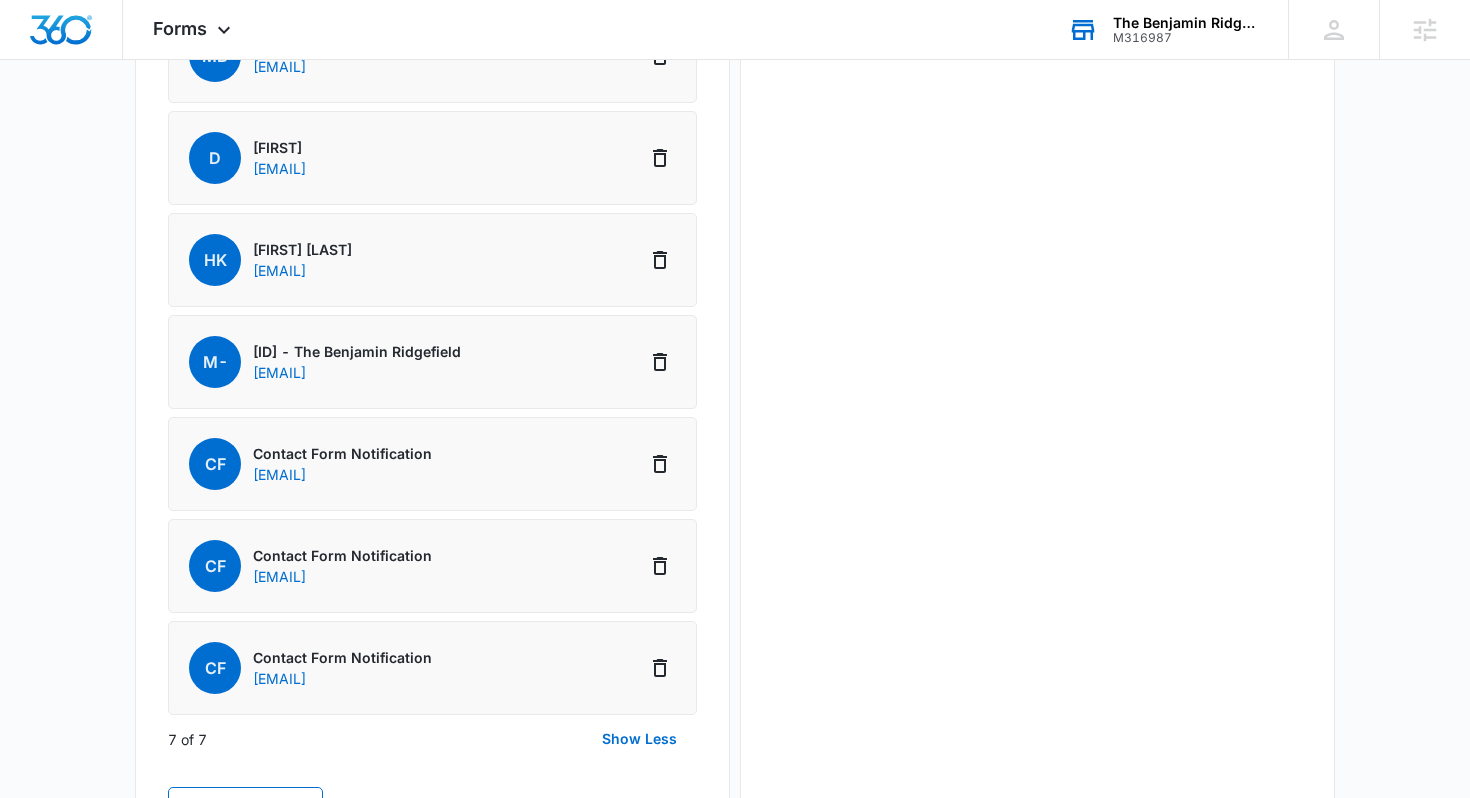 click on "M316987" at bounding box center [1186, 38] 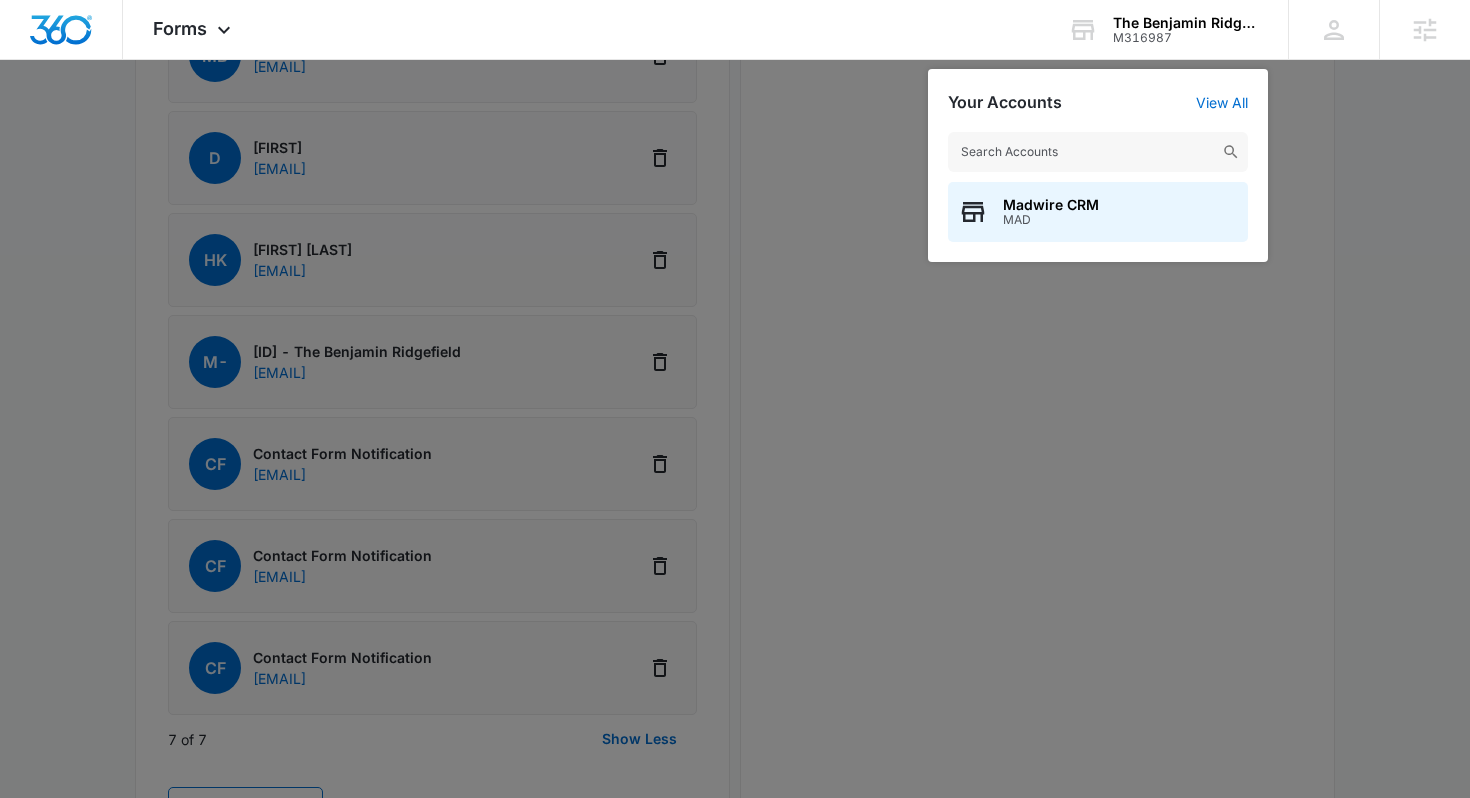 click at bounding box center (1098, 152) 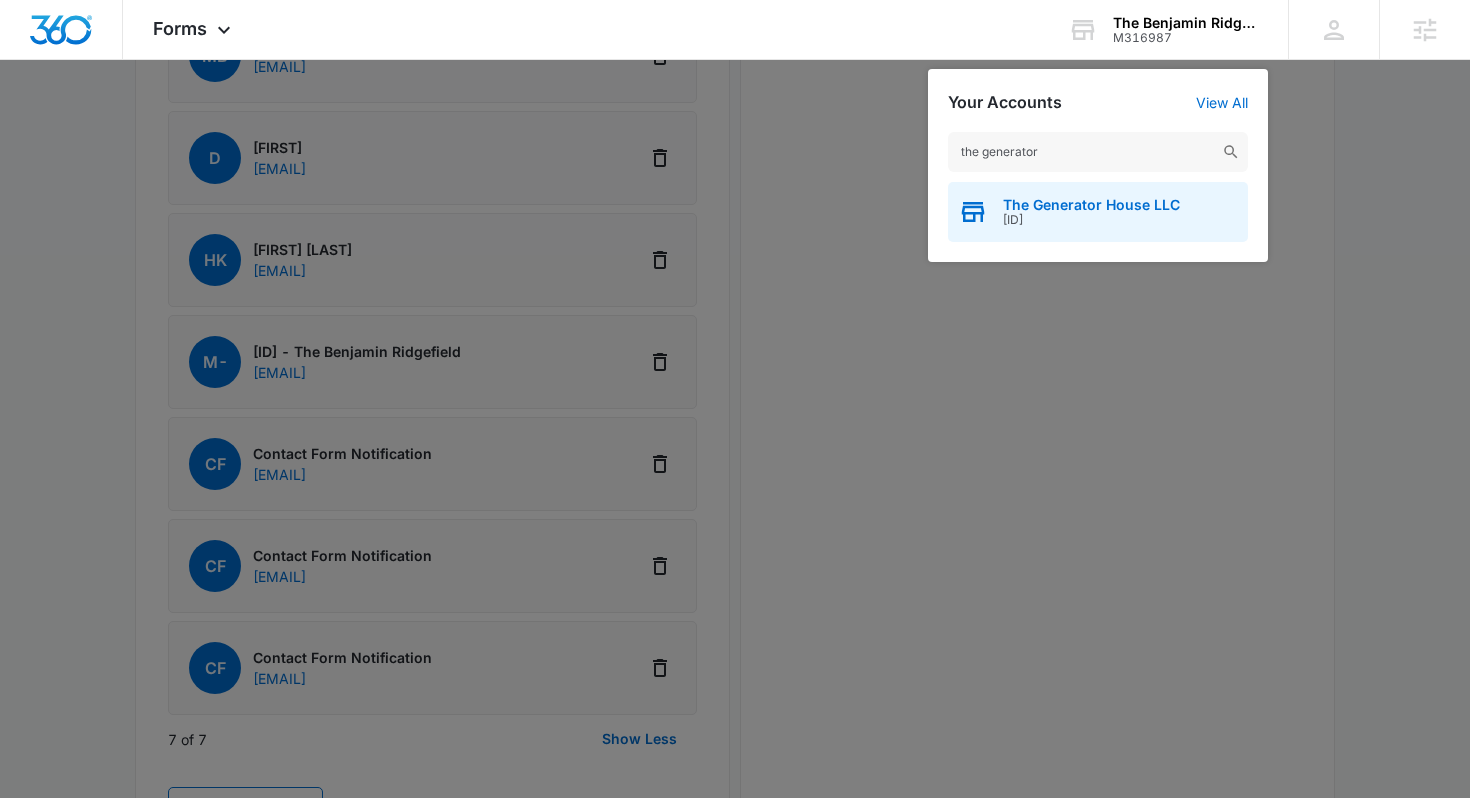 type on "the generator" 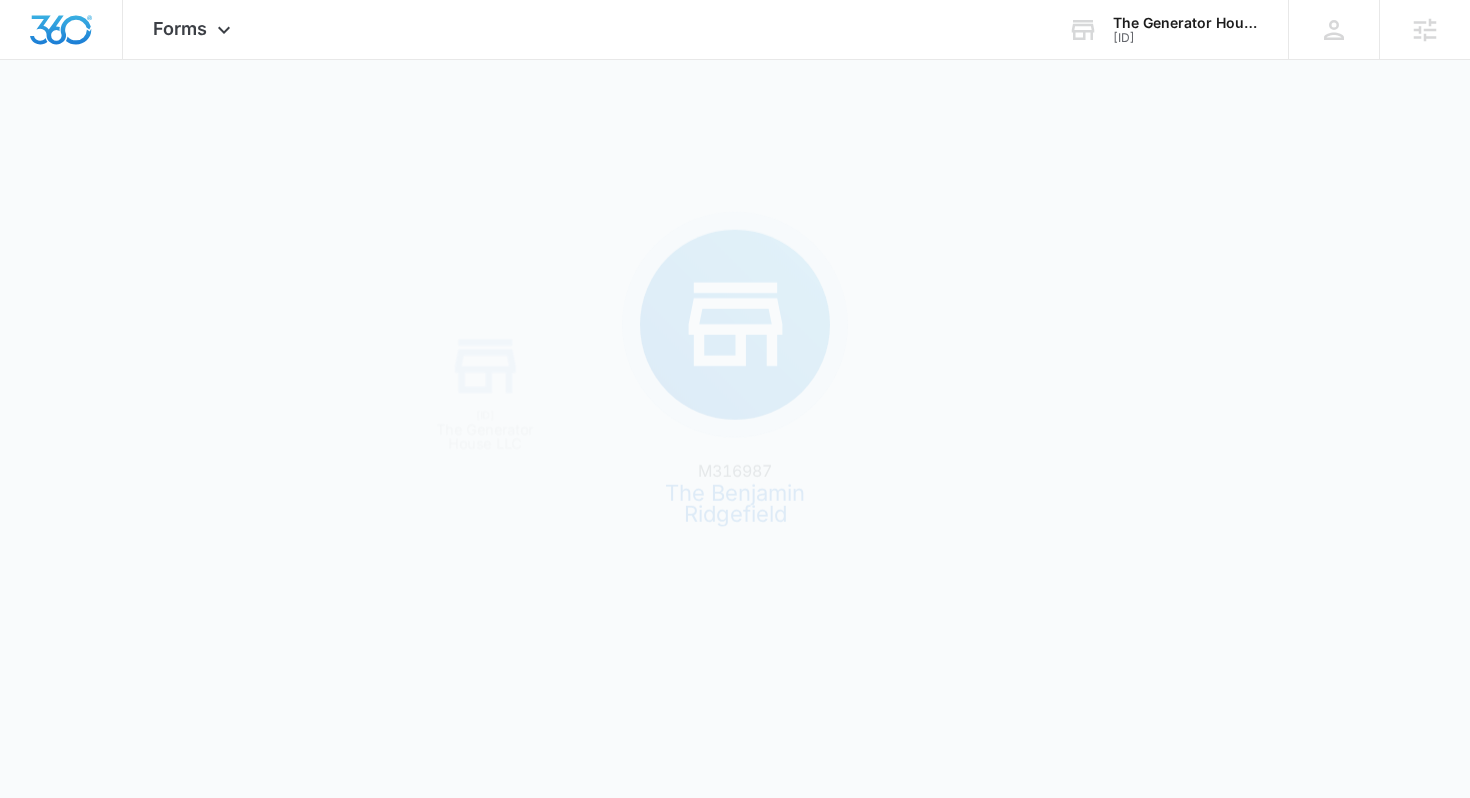 scroll, scrollTop: 0, scrollLeft: 0, axis: both 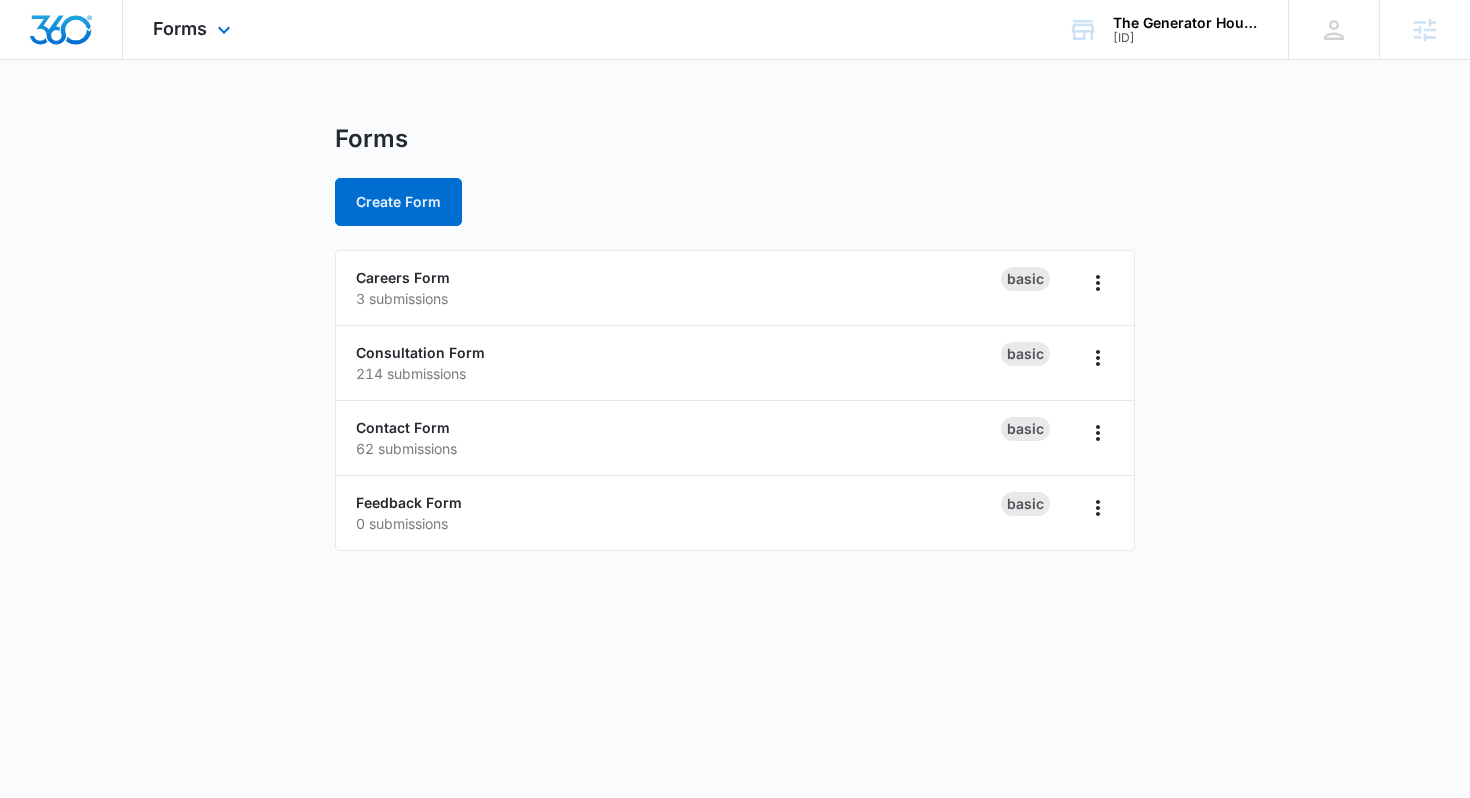 click on "Forms Apps Reputation Websites Forms CRM Email Social Payments POS Content Ads Intelligence Files Brand Settings" at bounding box center (194, 29) 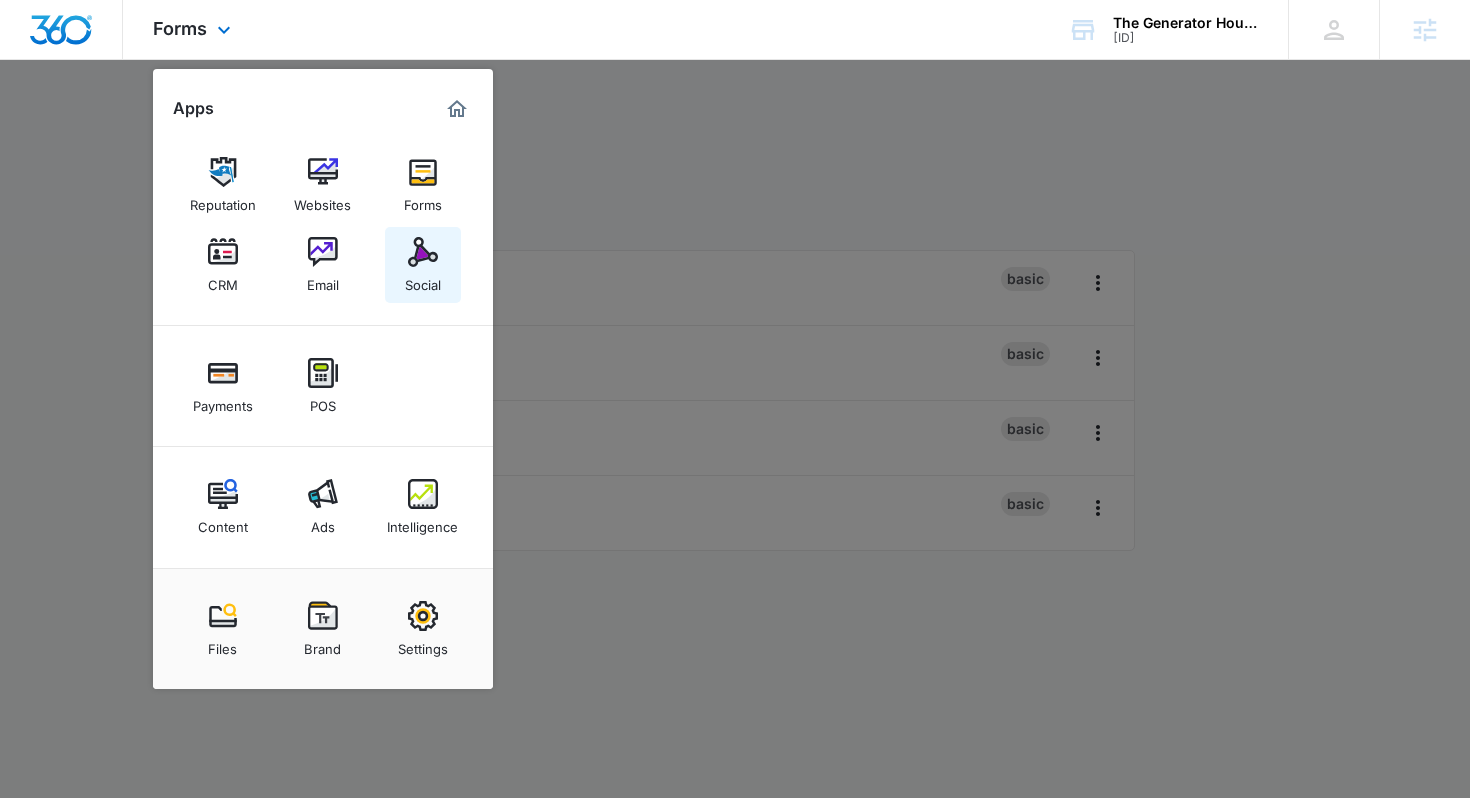 click at bounding box center (423, 252) 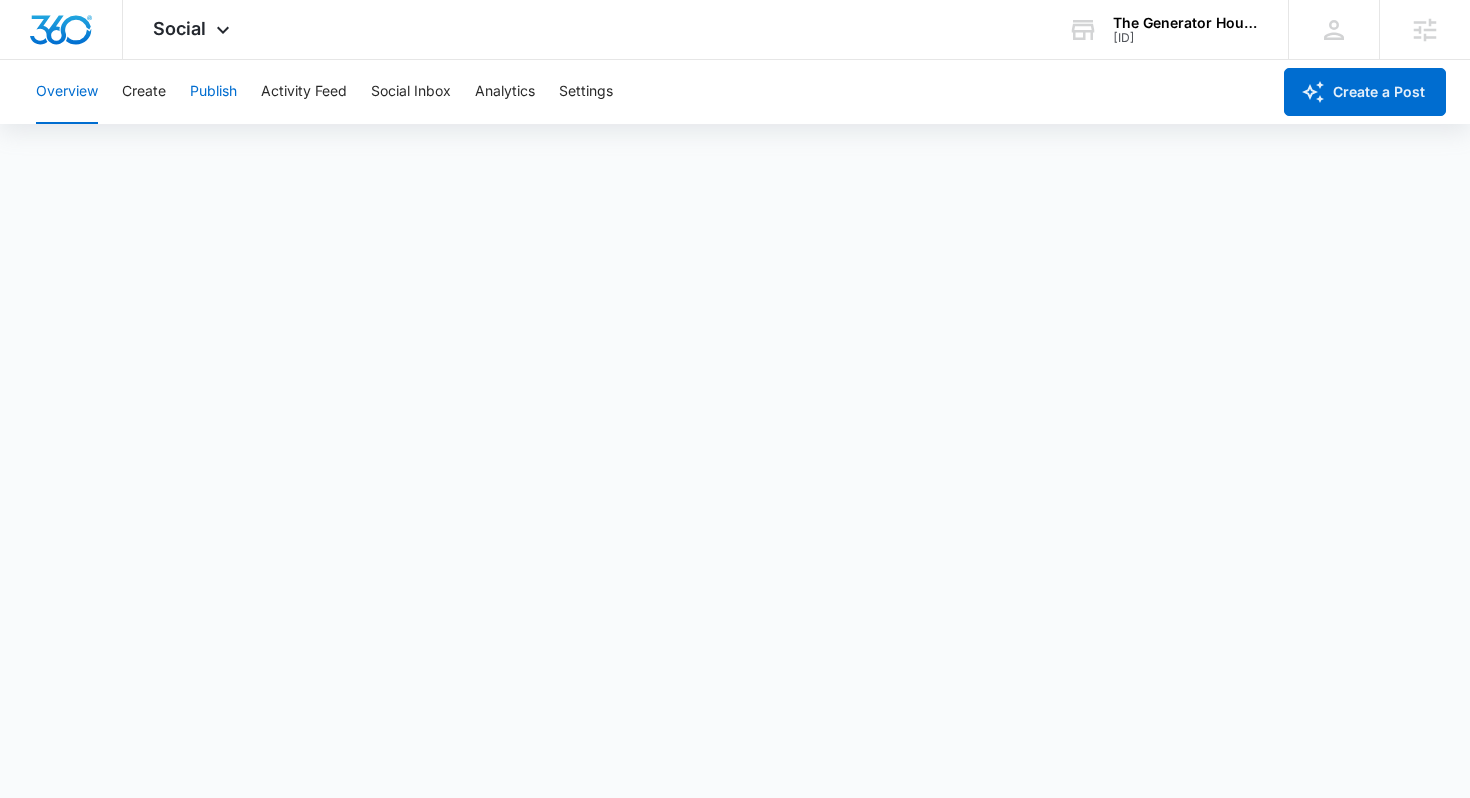 click on "Publish" at bounding box center (213, 92) 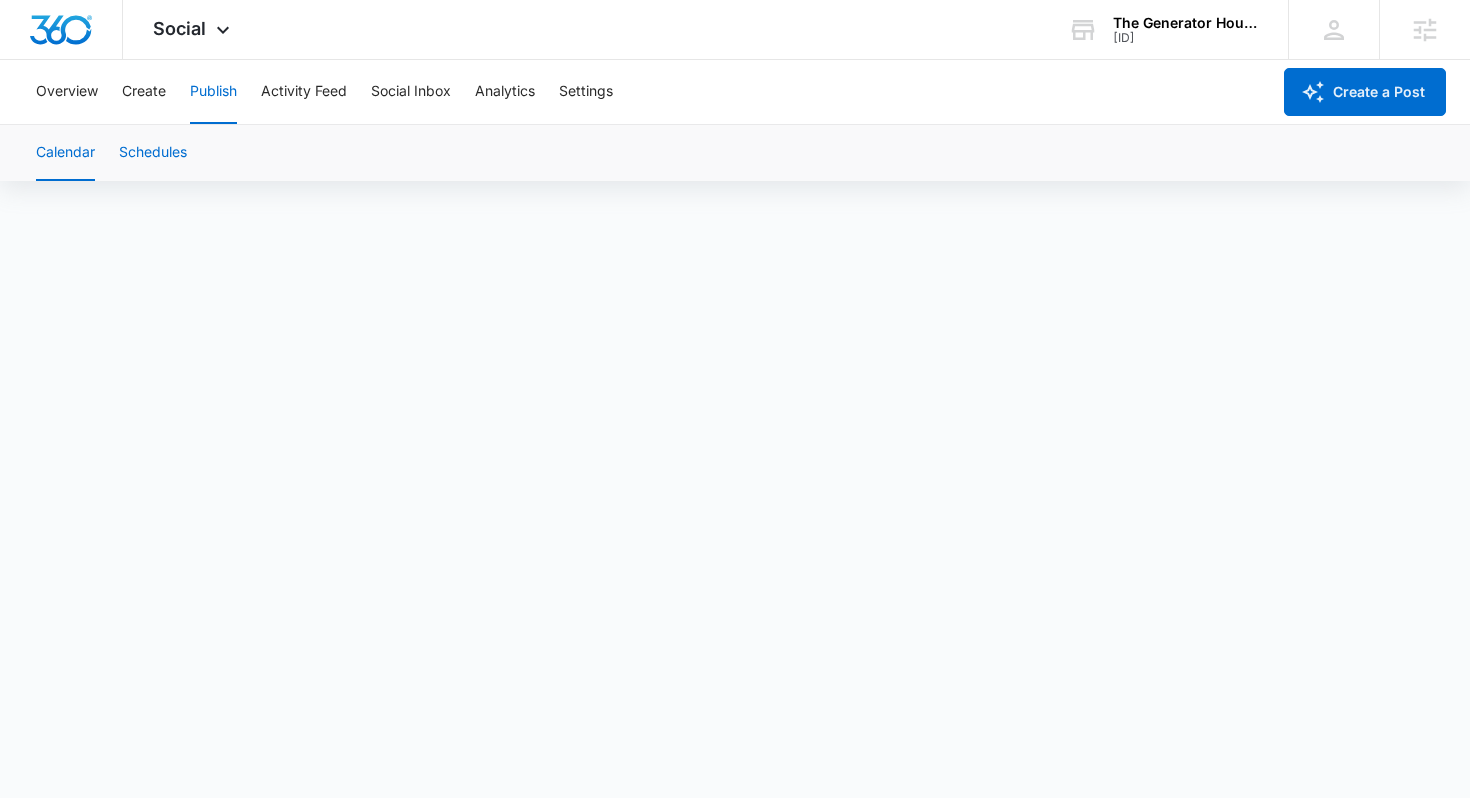 click on "Schedules" at bounding box center [153, 153] 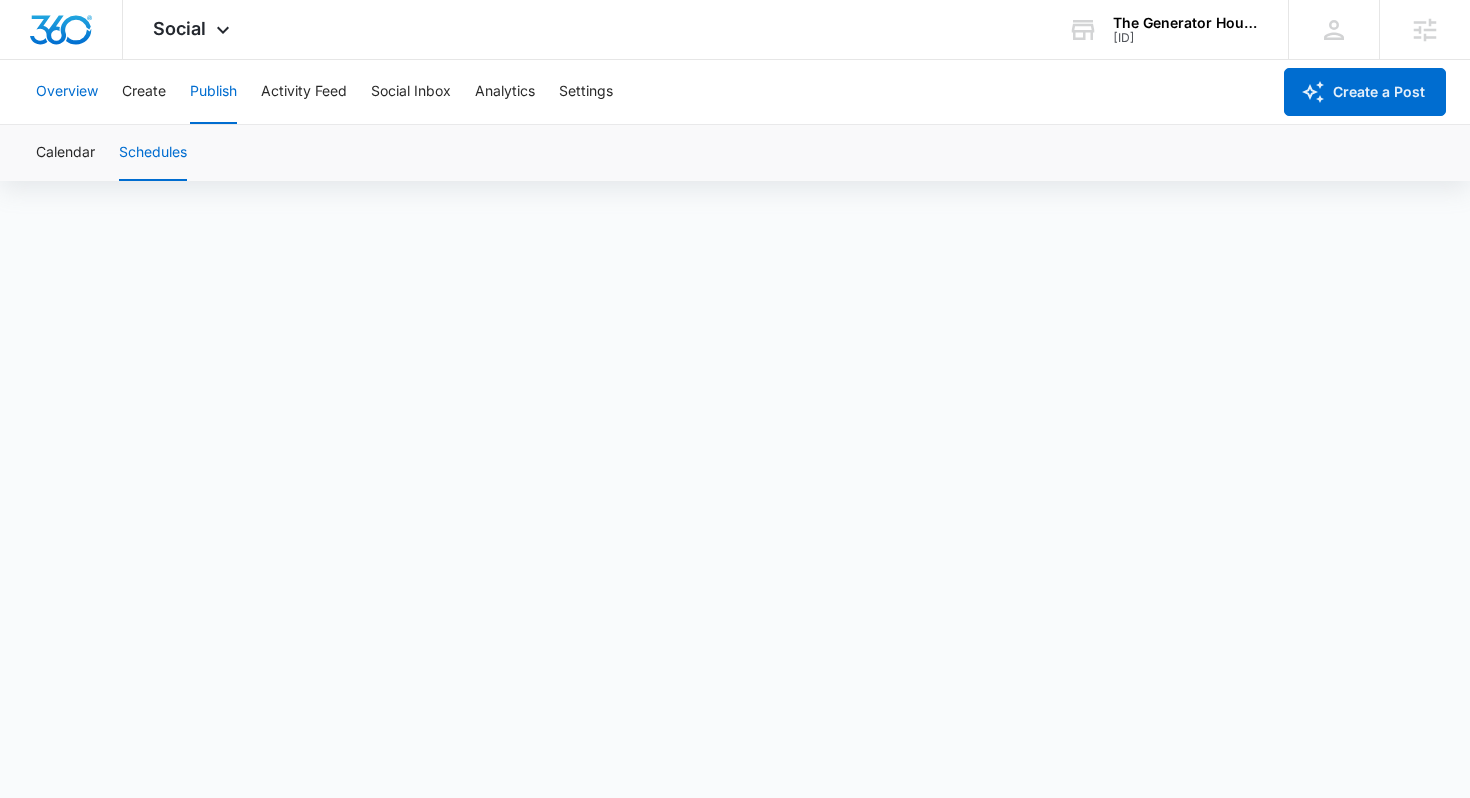 click on "Overview" at bounding box center (67, 92) 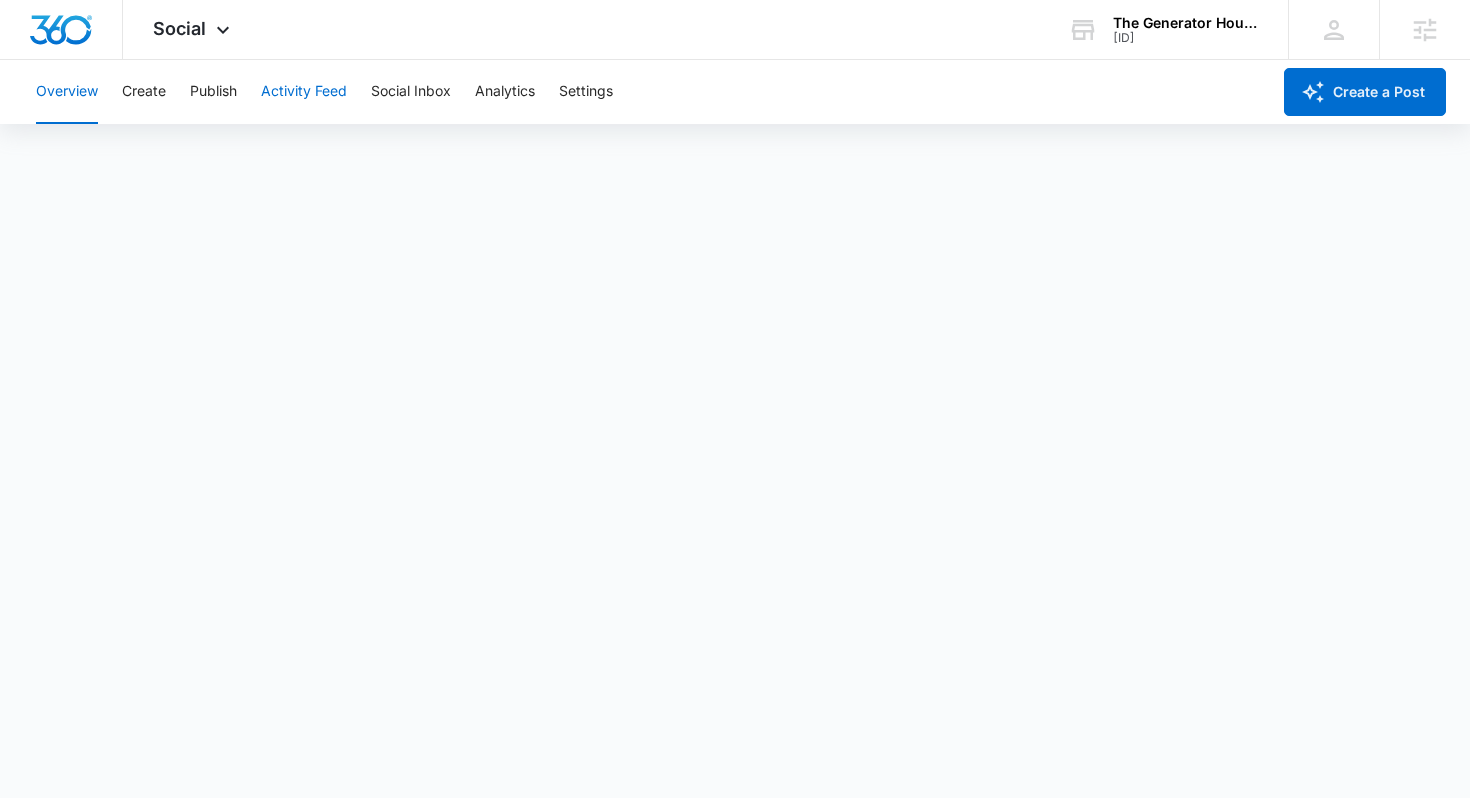 click on "Activity Feed" at bounding box center (304, 92) 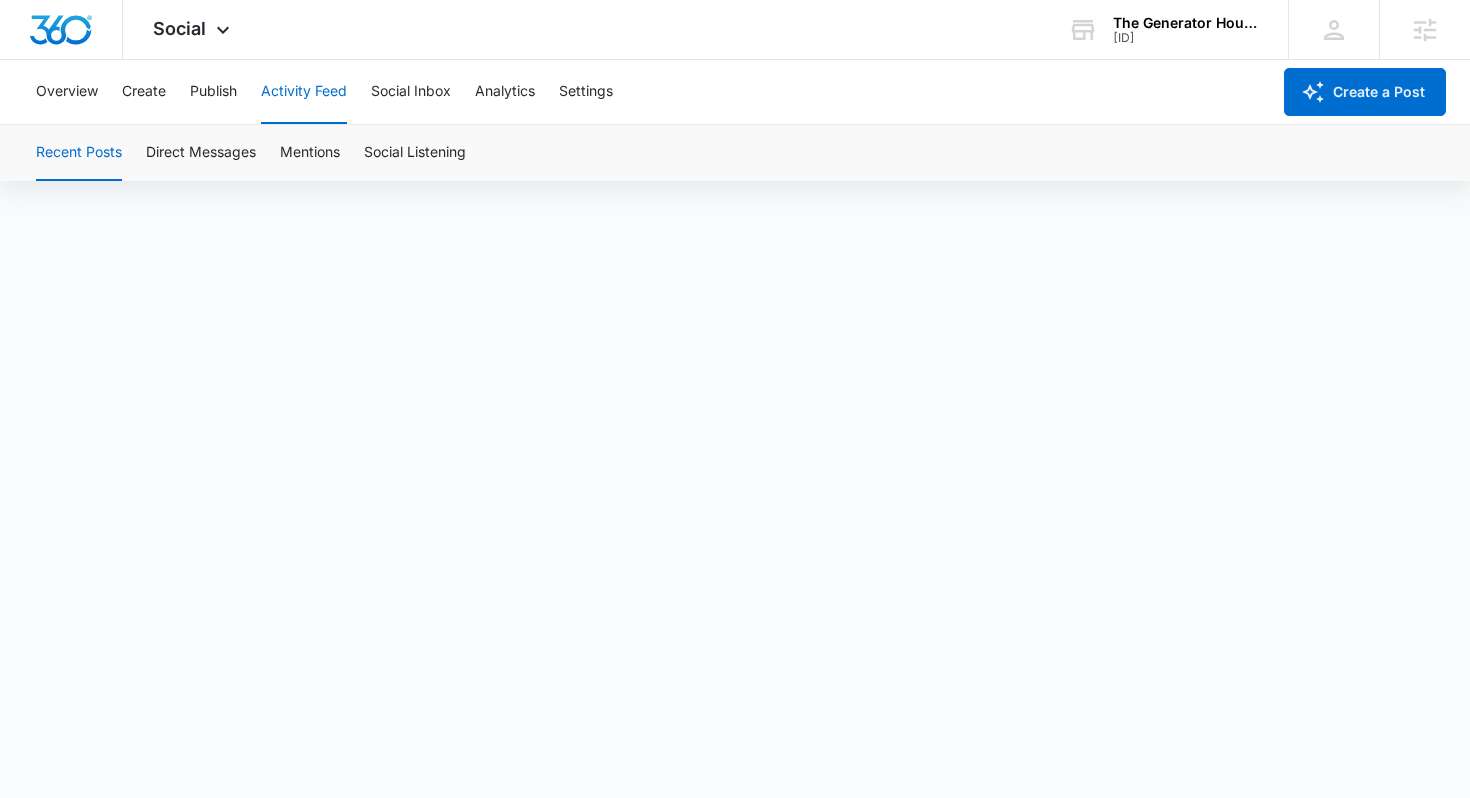 scroll, scrollTop: 0, scrollLeft: 0, axis: both 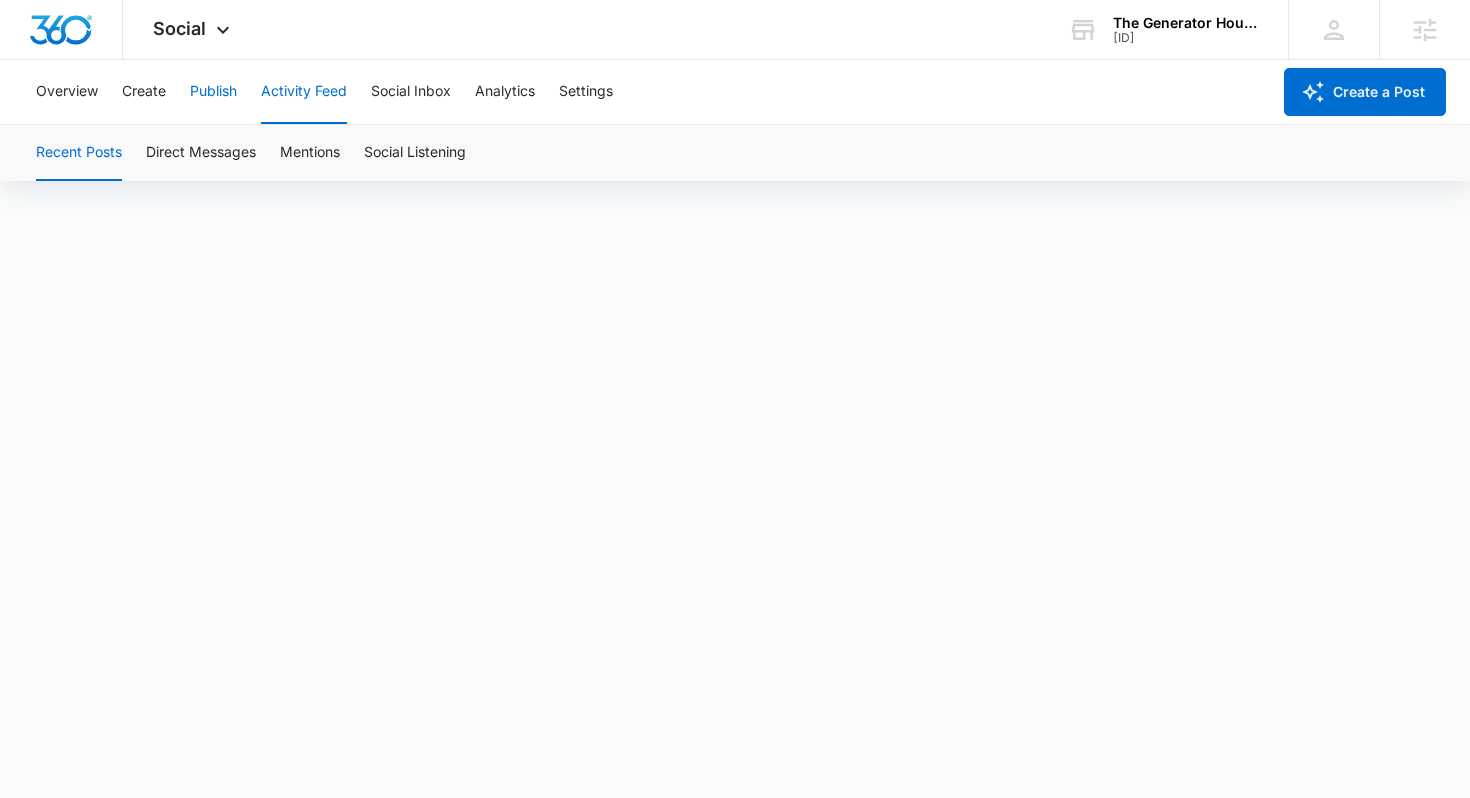 click on "Publish" at bounding box center (213, 92) 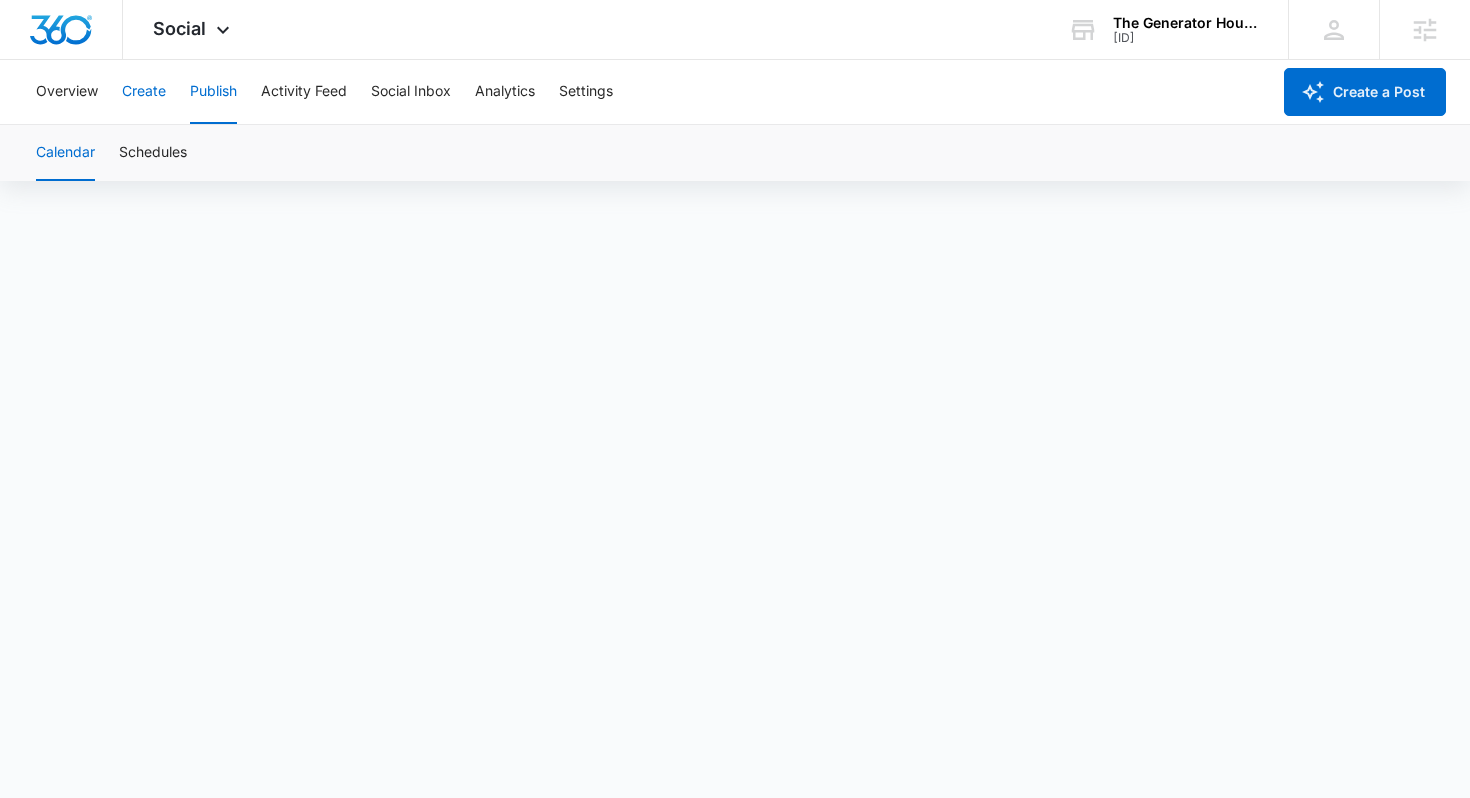click on "Create" at bounding box center [144, 92] 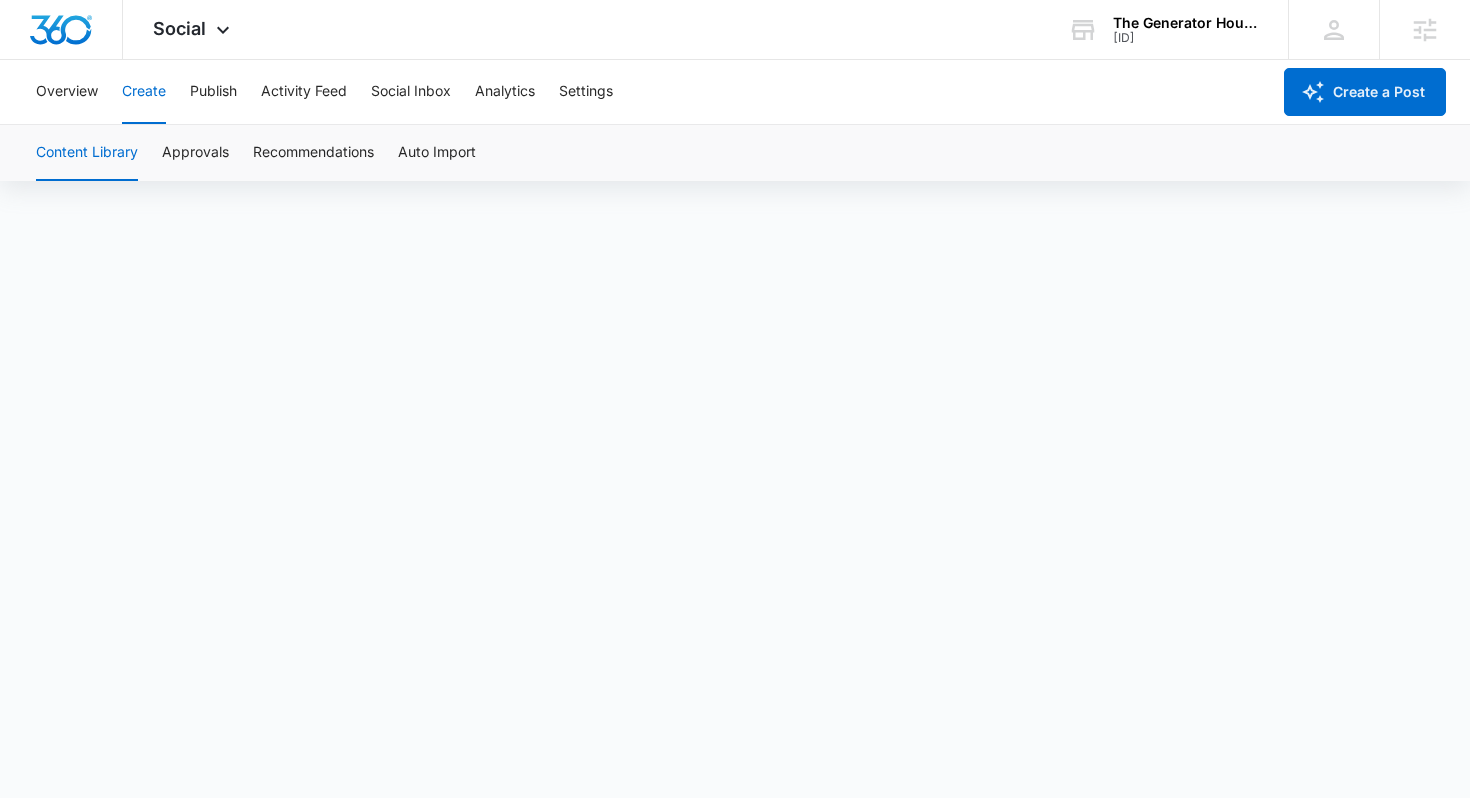 scroll, scrollTop: 14, scrollLeft: 0, axis: vertical 